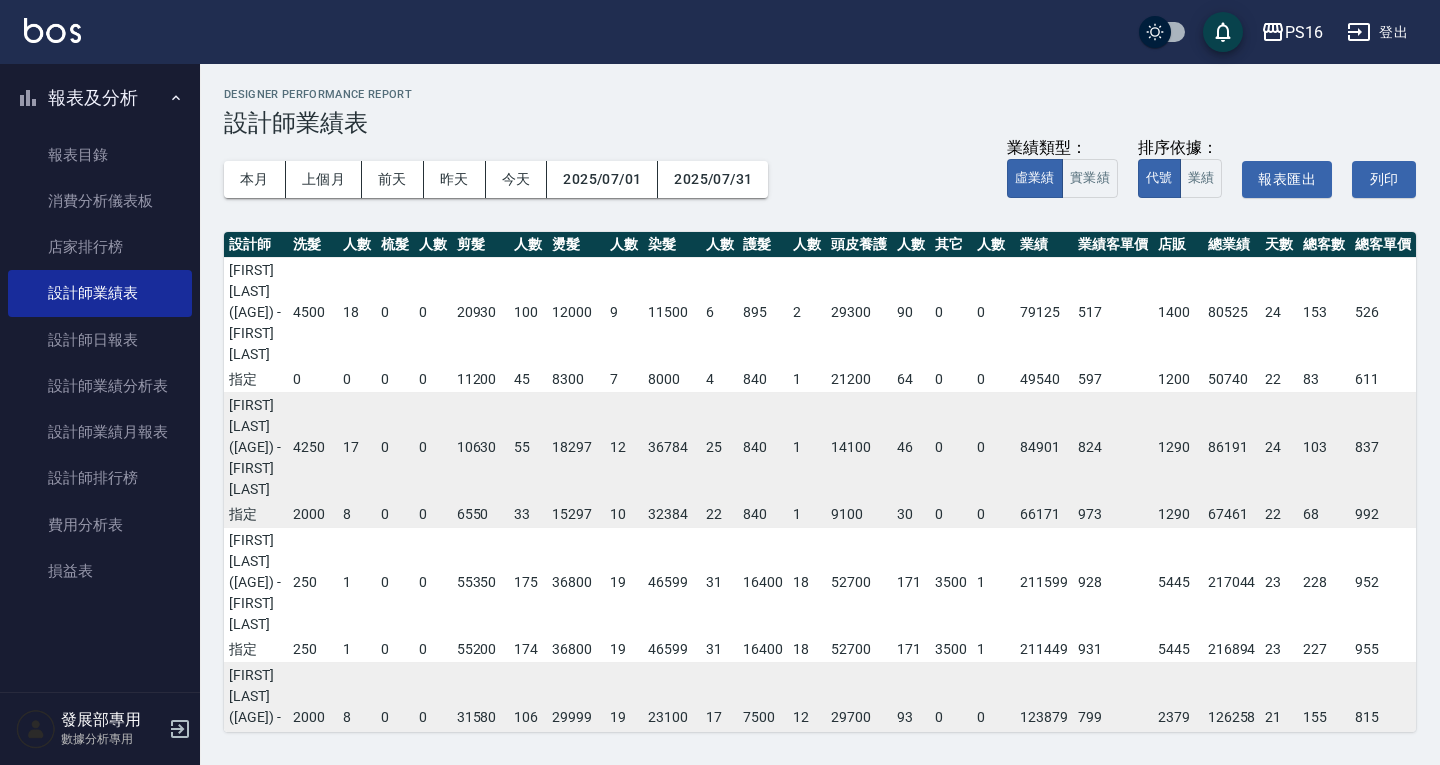 scroll, scrollTop: 0, scrollLeft: 0, axis: both 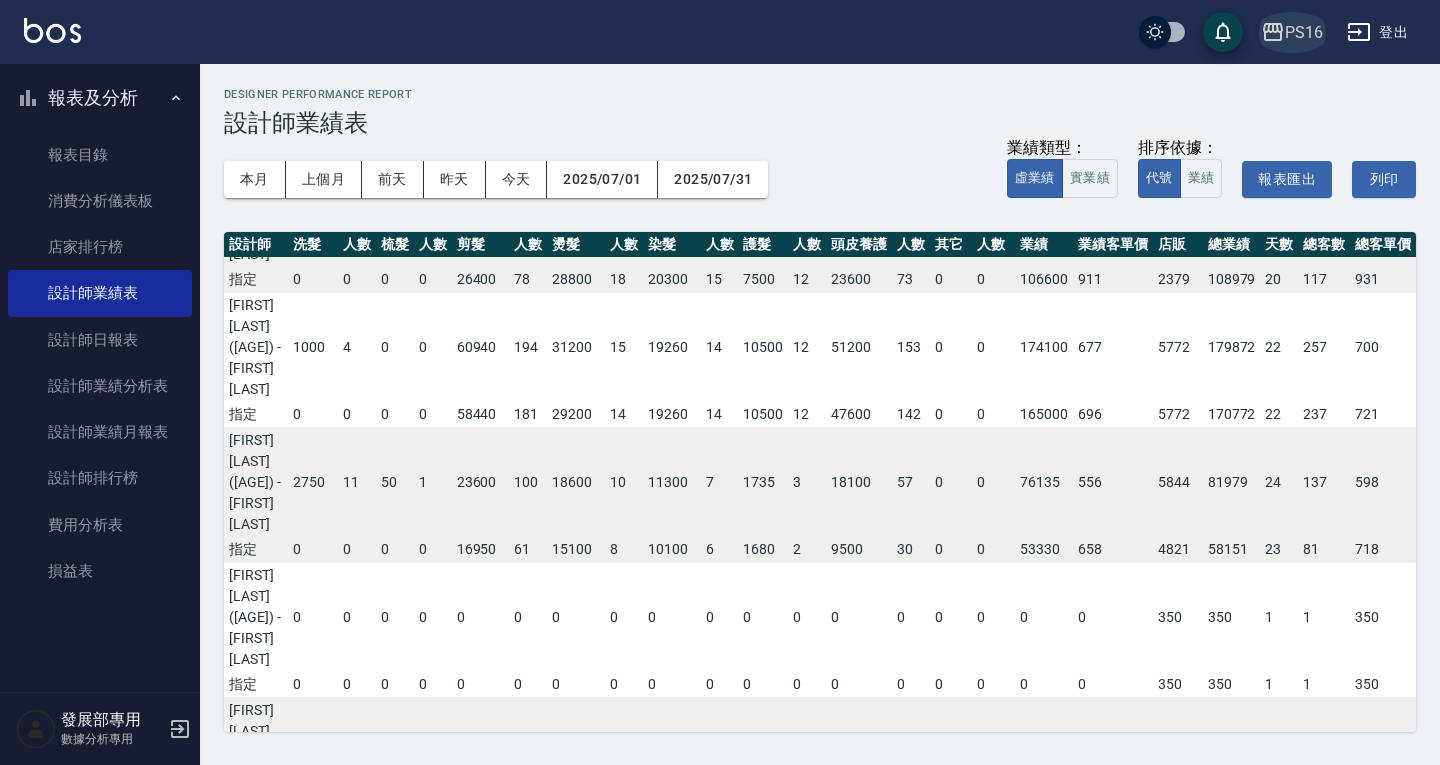 click on "PS16" at bounding box center (1292, 32) 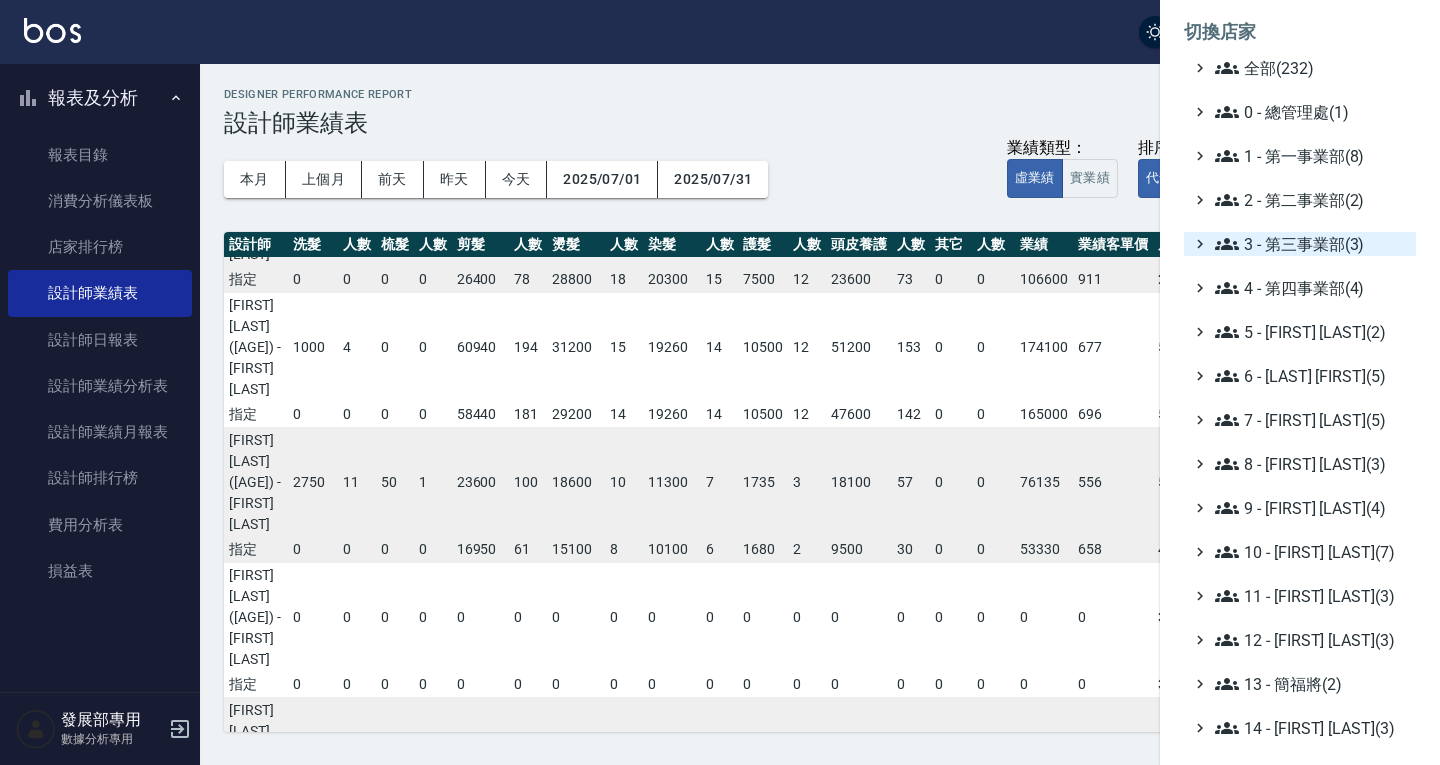 click on "3 - 第三事業部(3)" at bounding box center [1311, 244] 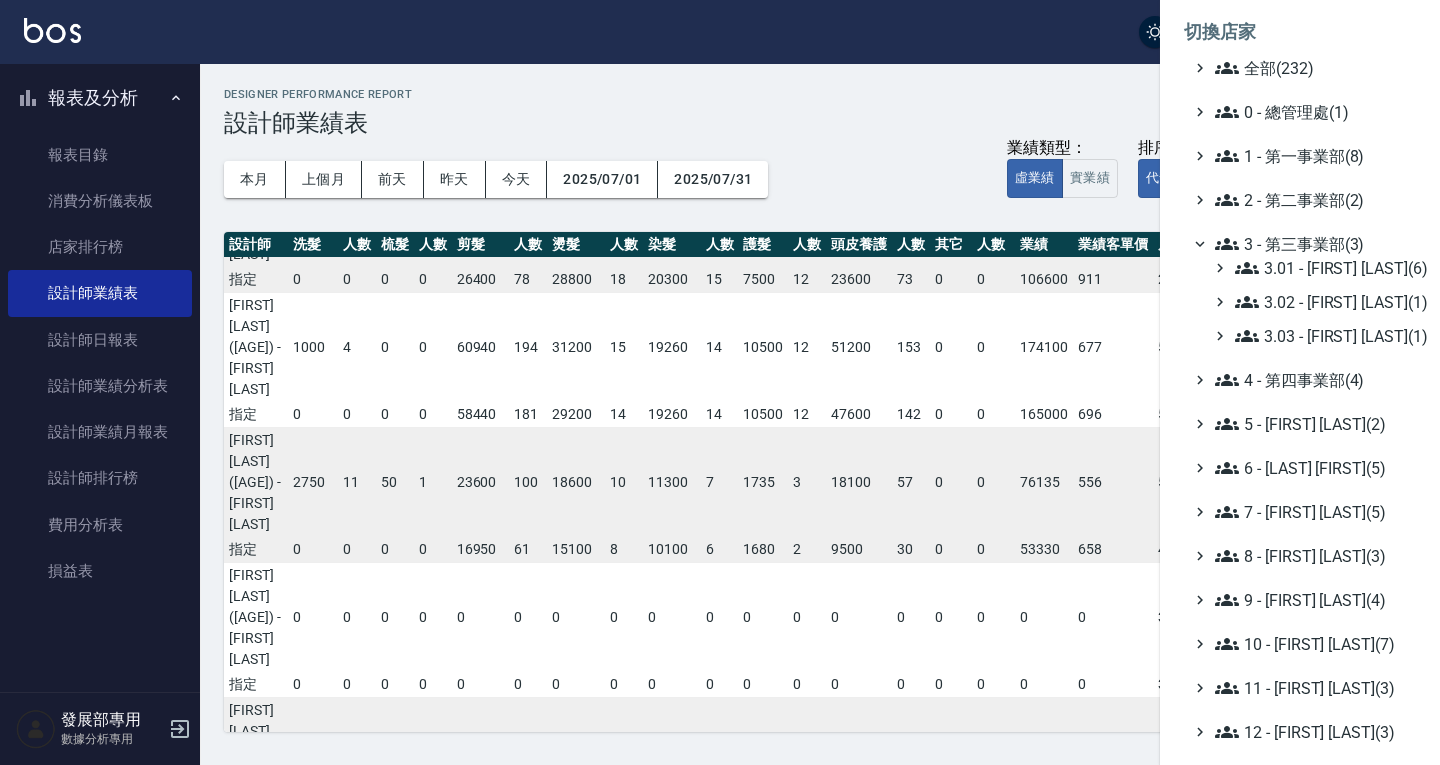 click on "3 - 第三事業部(3)" at bounding box center [1311, 244] 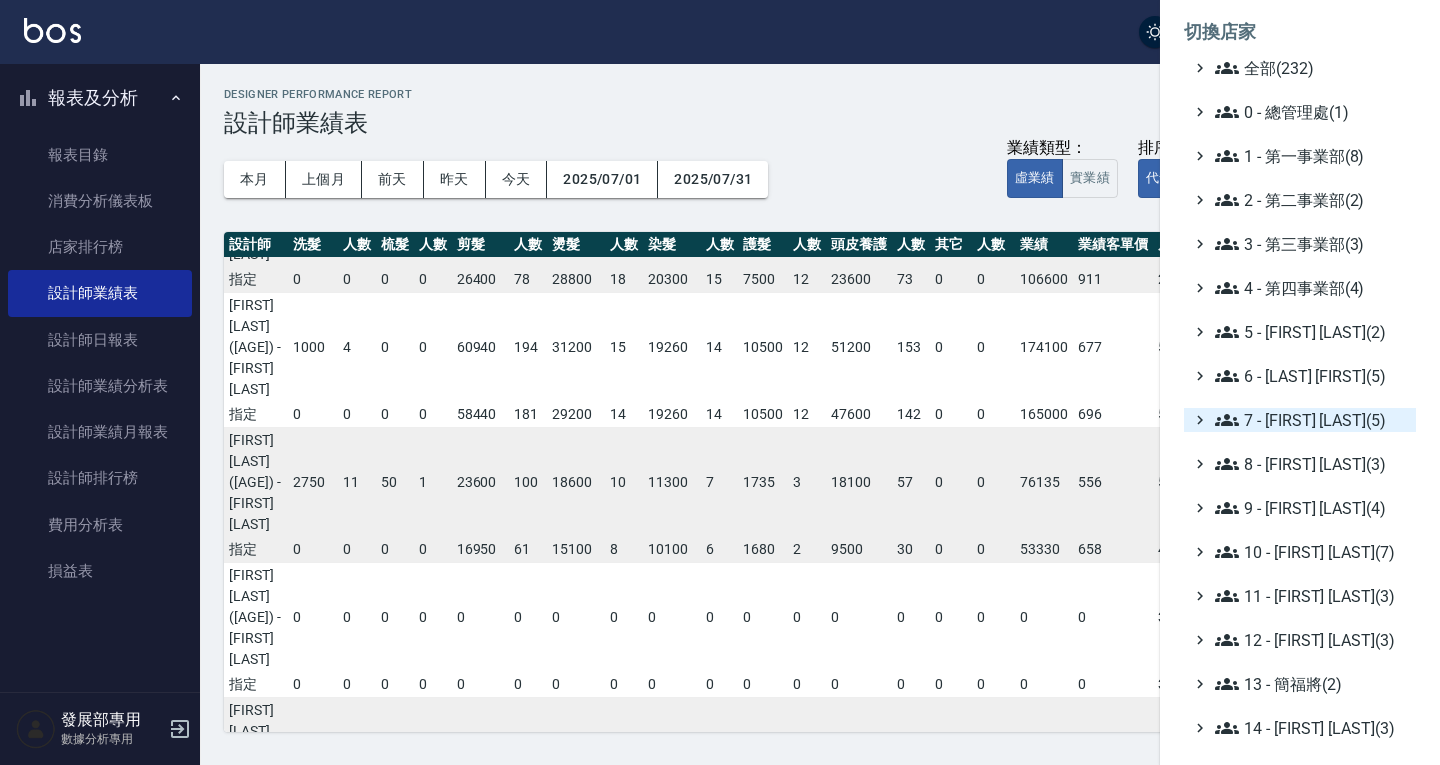 scroll, scrollTop: 100, scrollLeft: 0, axis: vertical 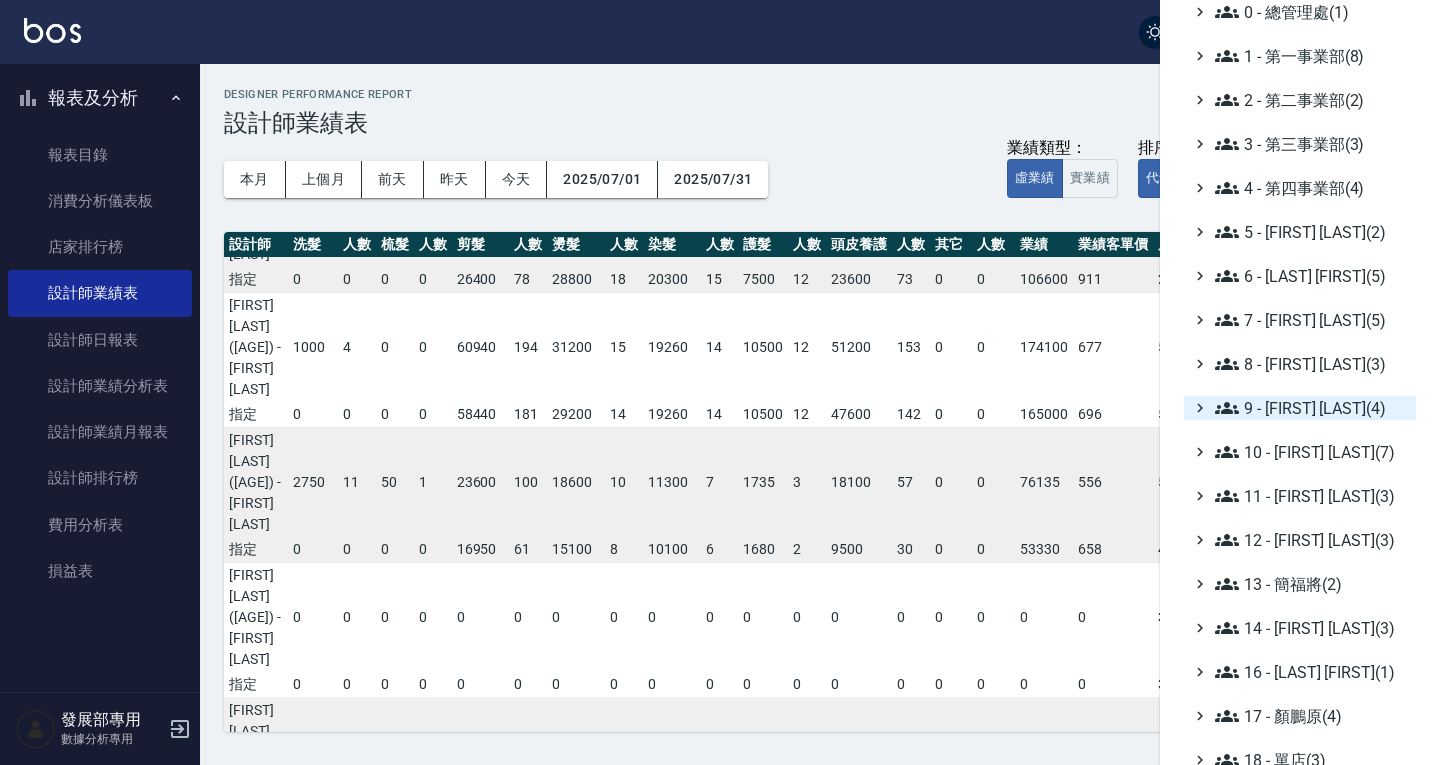 click on "9 - [LAST_NAME] ([NUMBER])" at bounding box center (1311, 408) 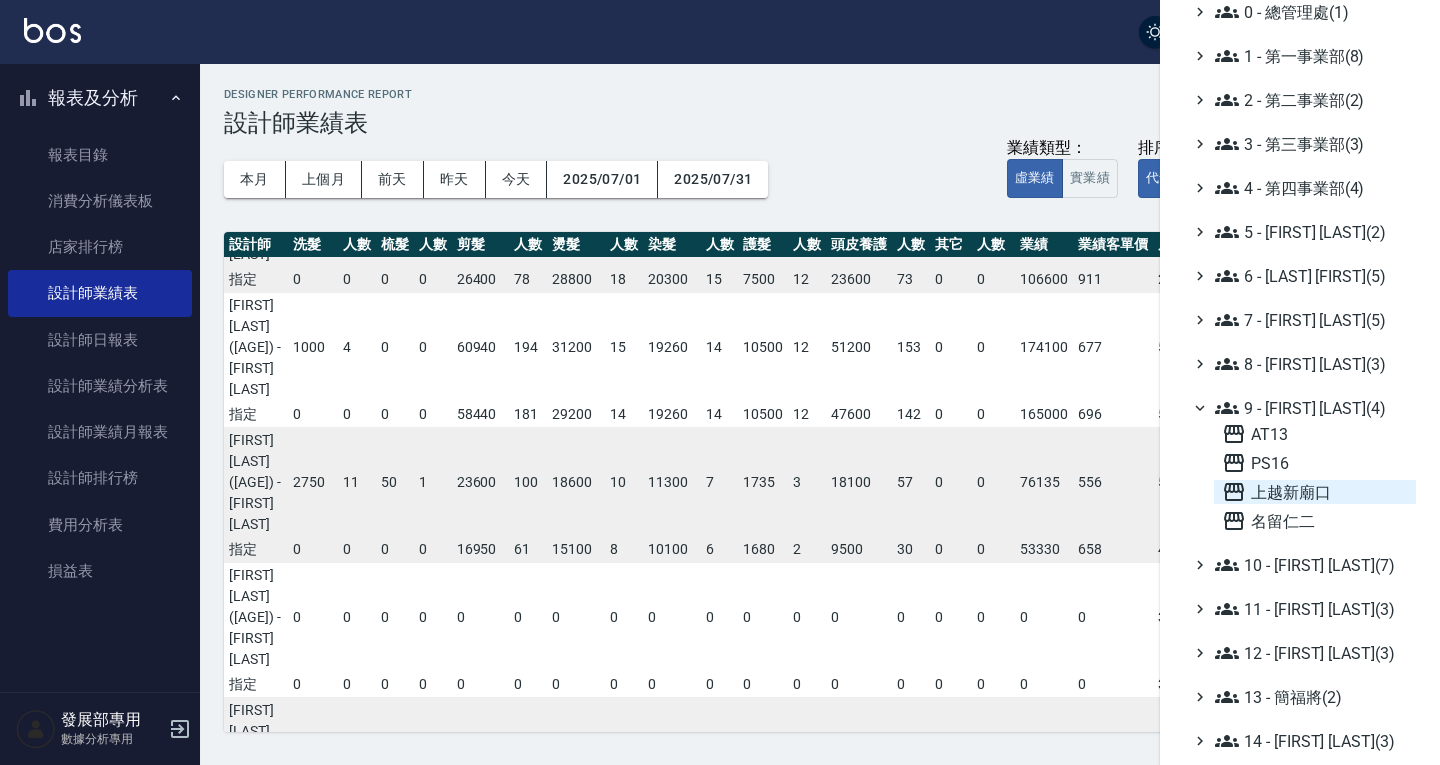 click on "上越新廟口" at bounding box center (1315, 492) 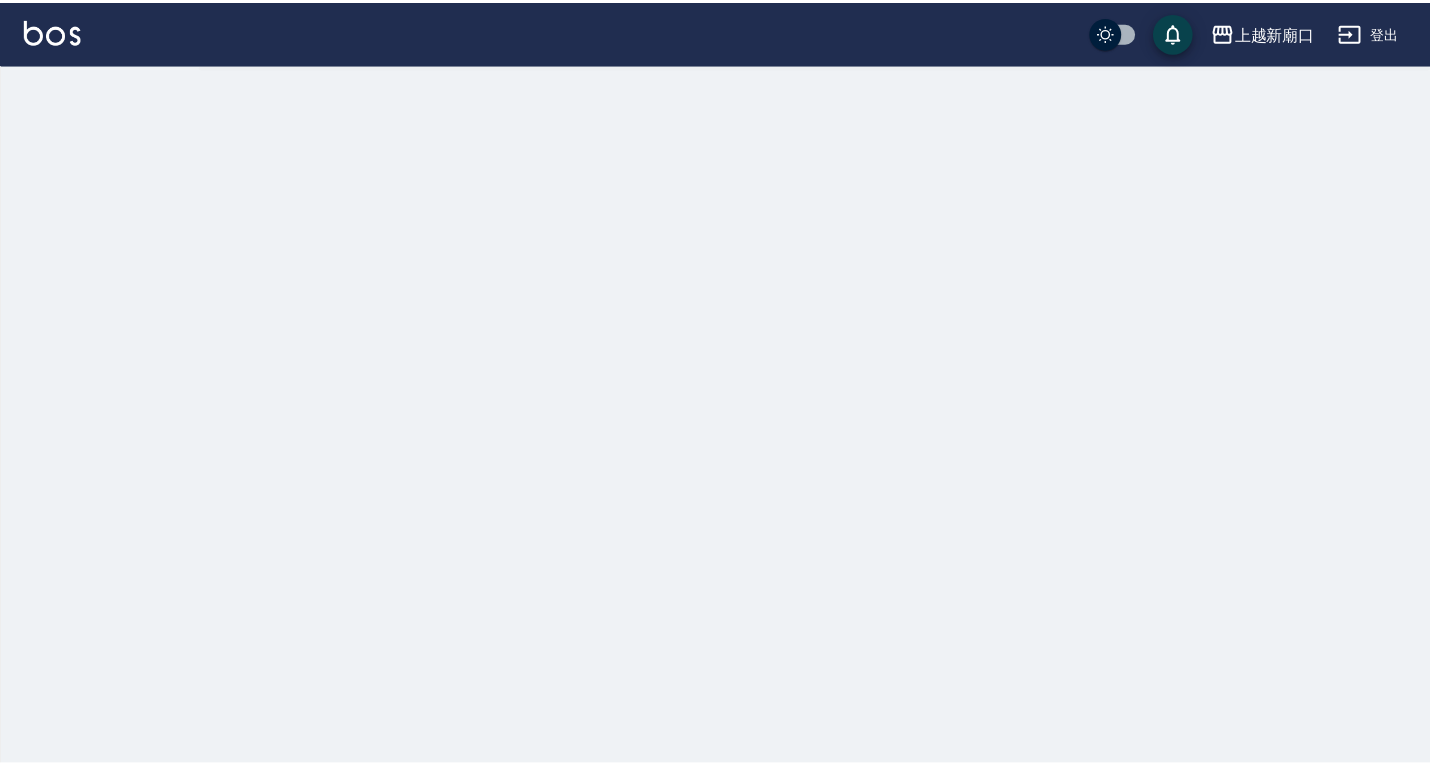 scroll, scrollTop: 0, scrollLeft: 0, axis: both 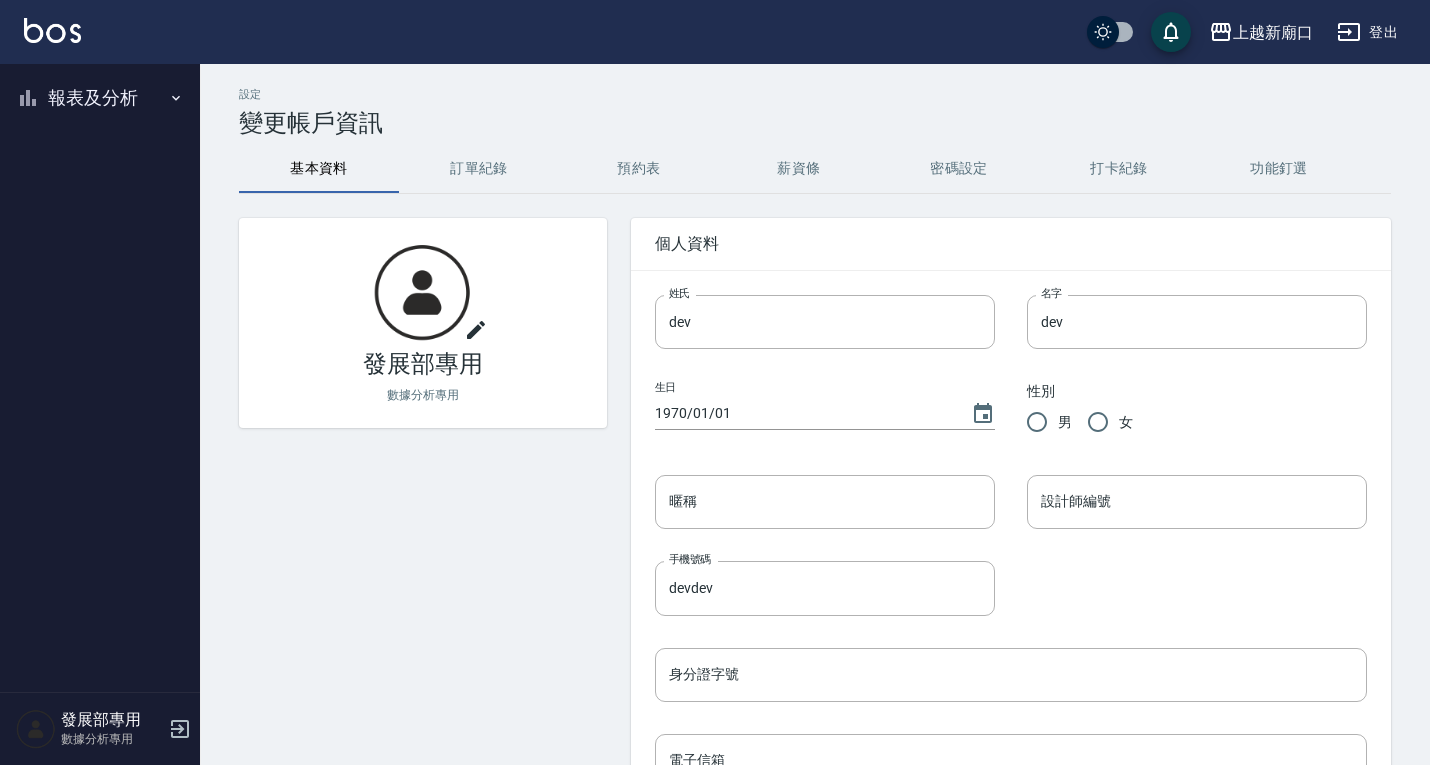 click on "報表及分析" at bounding box center [100, 98] 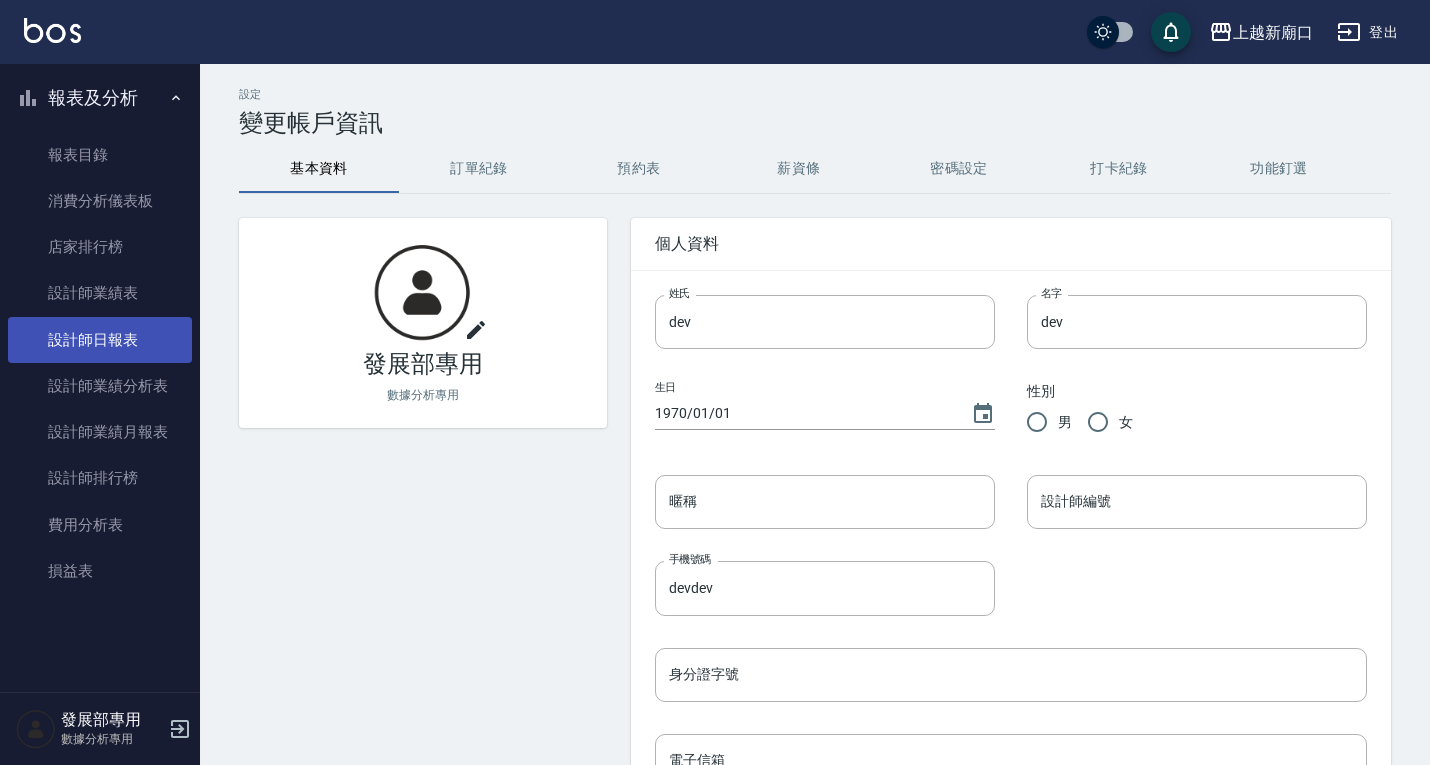 click on "設計師日報表" at bounding box center [100, 340] 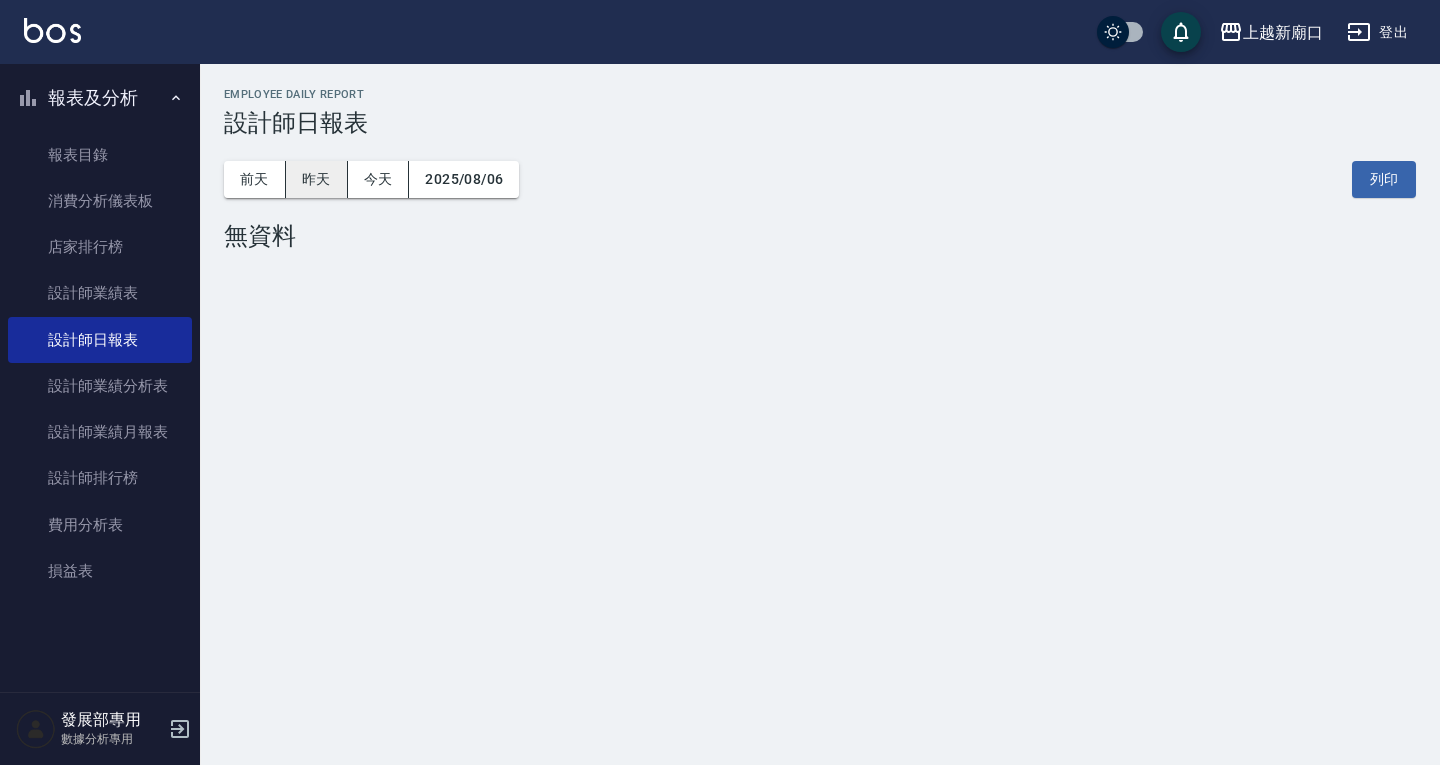 click on "昨天" at bounding box center (317, 179) 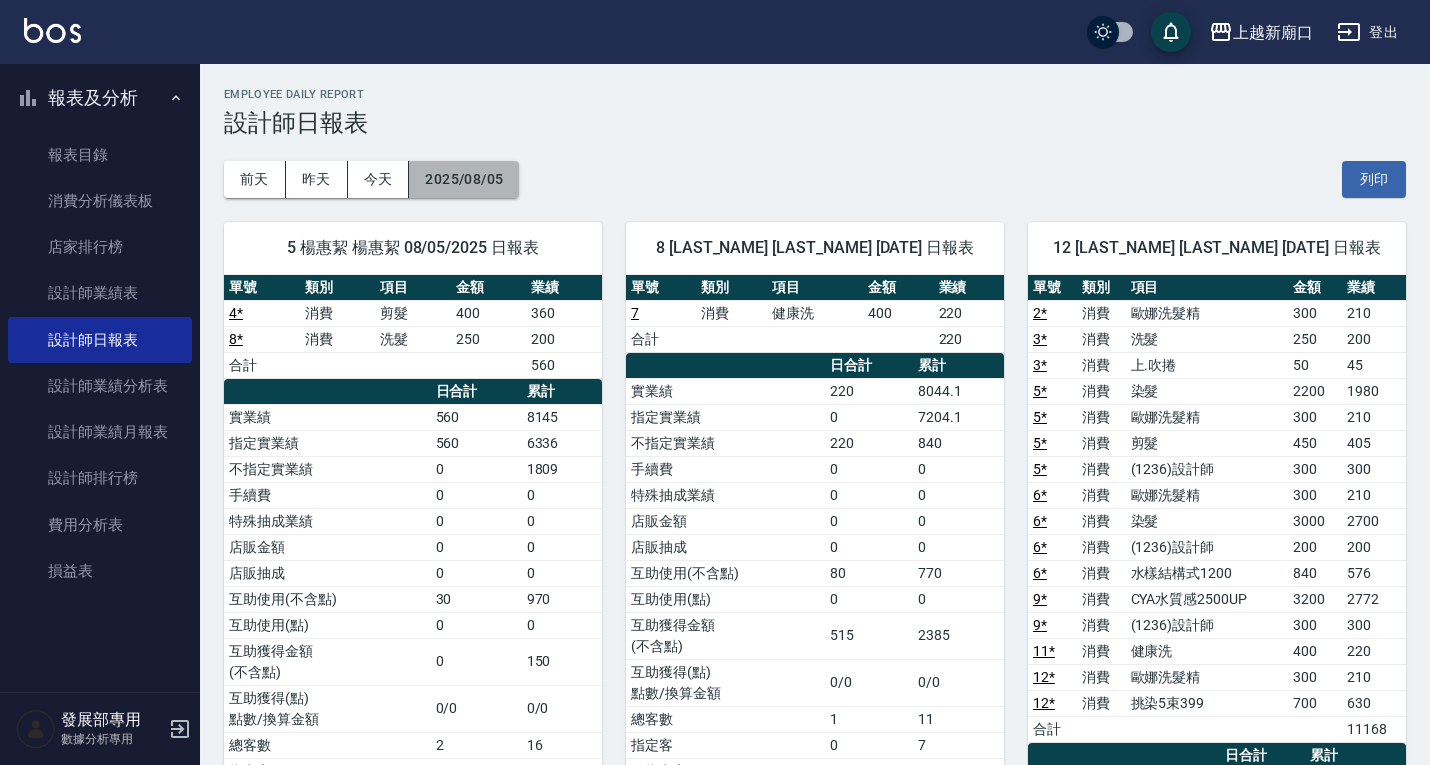click on "2025/08/05" at bounding box center (464, 179) 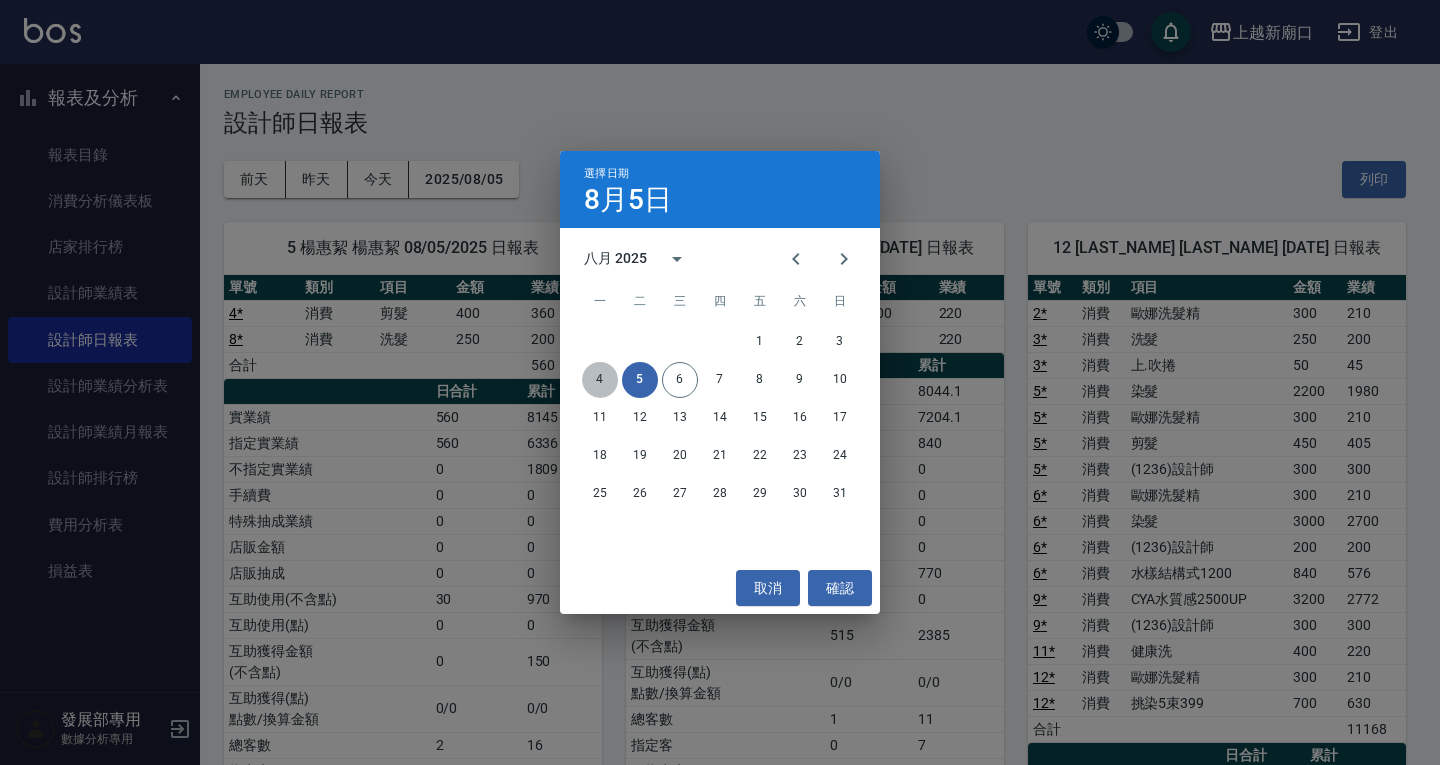 click on "4" at bounding box center [600, 380] 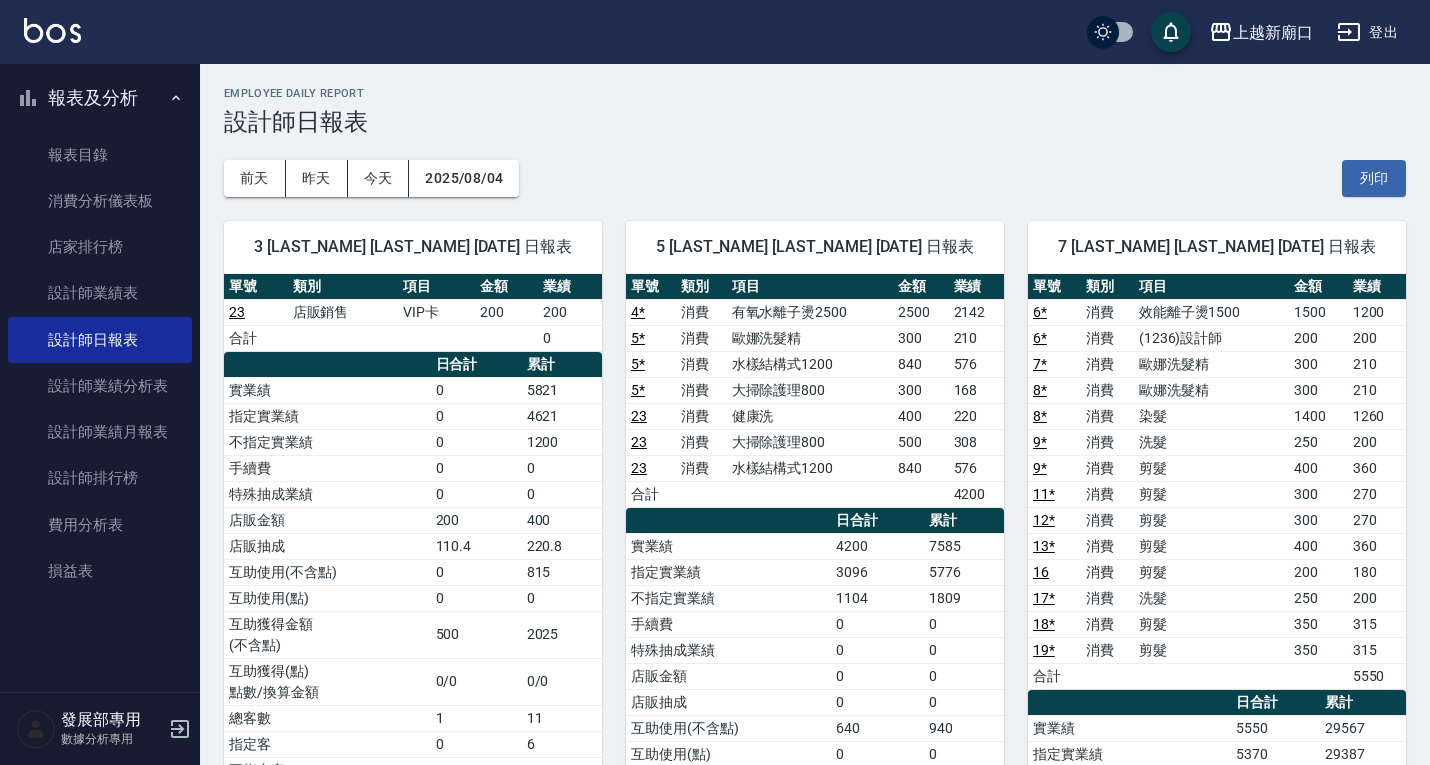 scroll, scrollTop: 0, scrollLeft: 0, axis: both 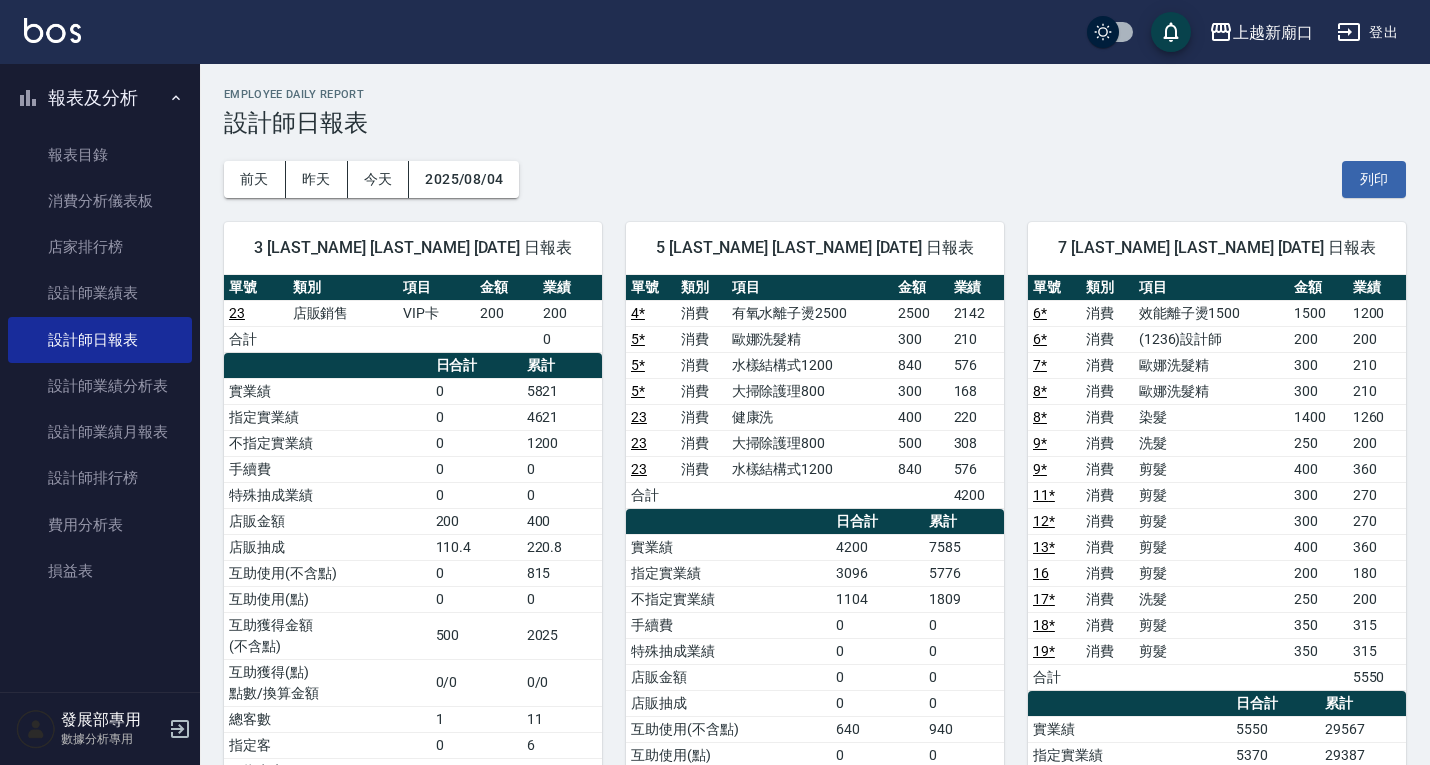 click on "前天 昨天 今天 [DATE] 列印" at bounding box center (815, 179) 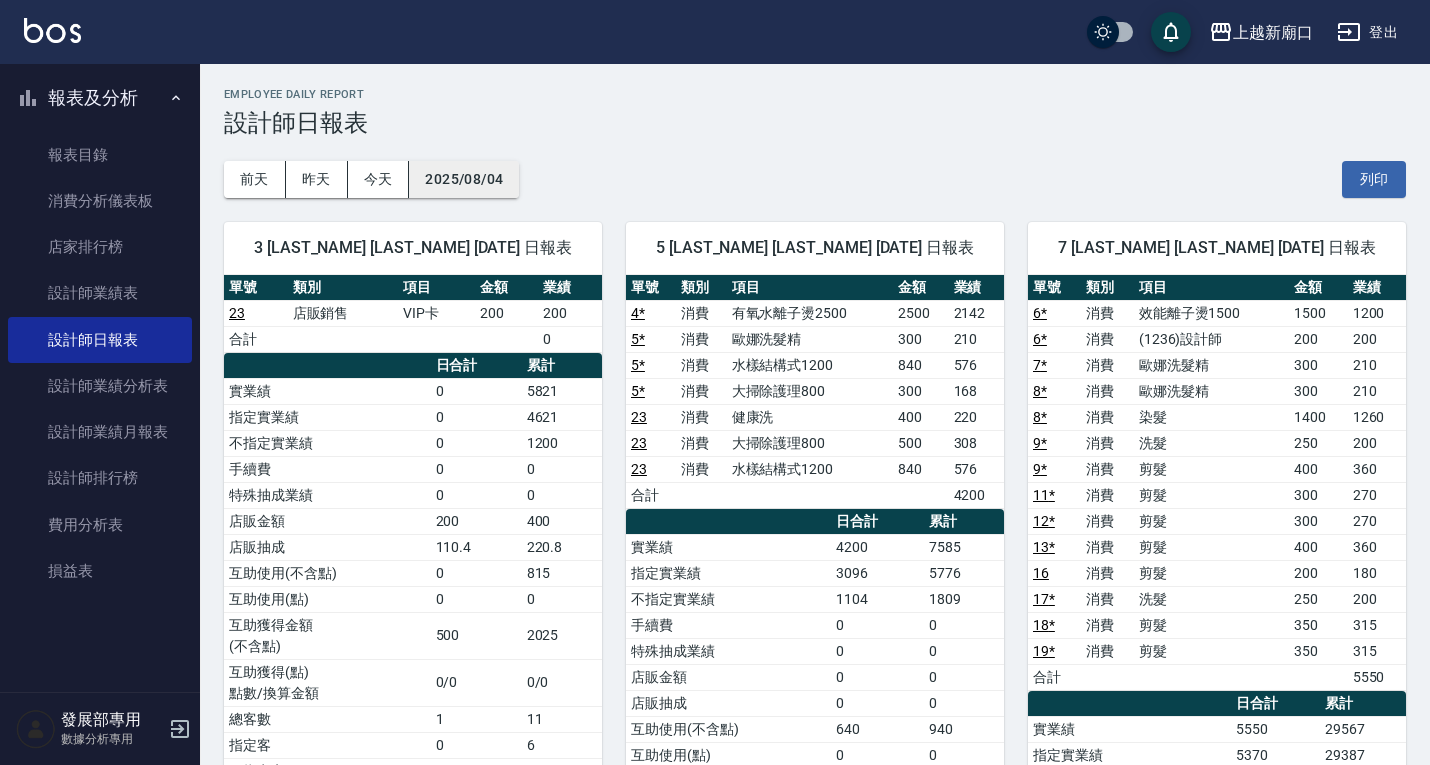 click on "2025/08/04" at bounding box center (464, 179) 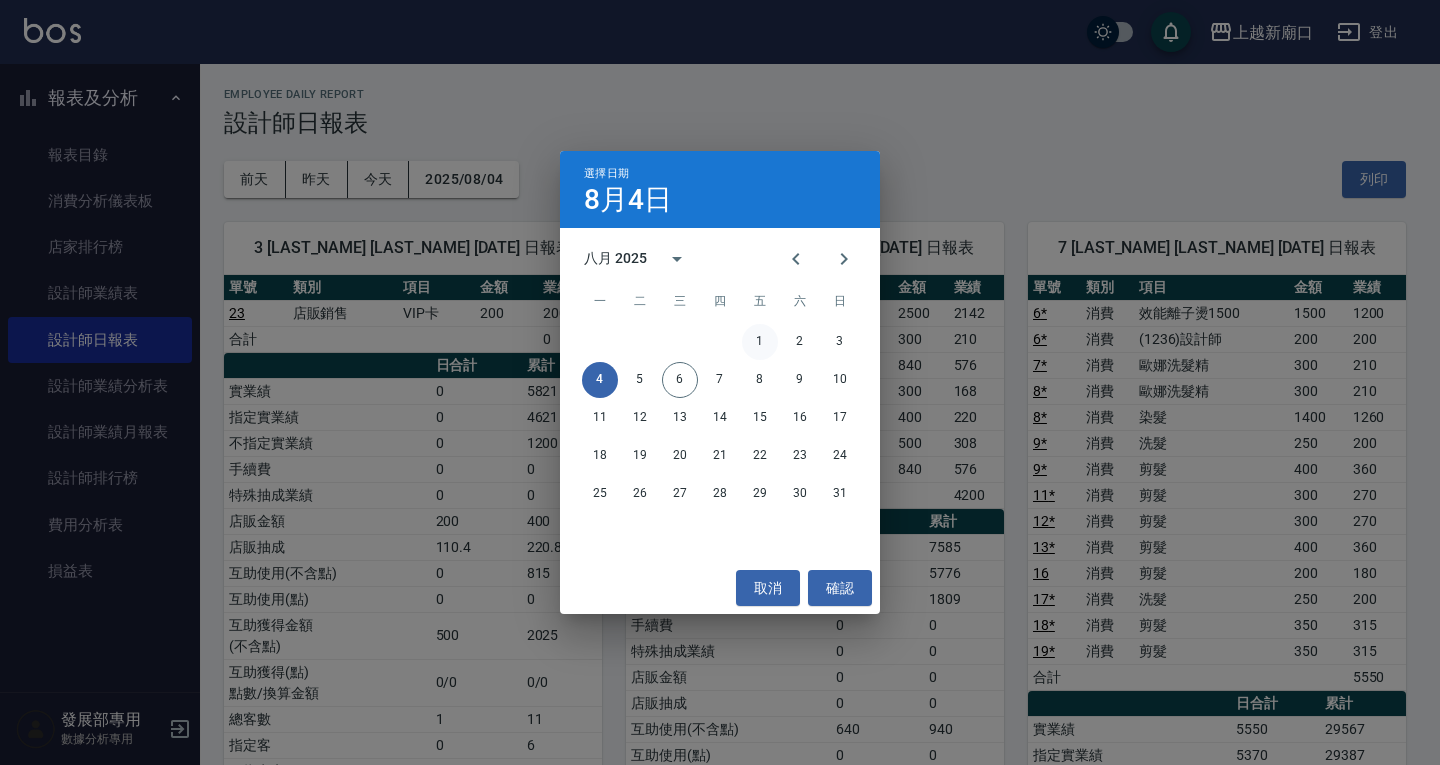 click on "1" at bounding box center (760, 342) 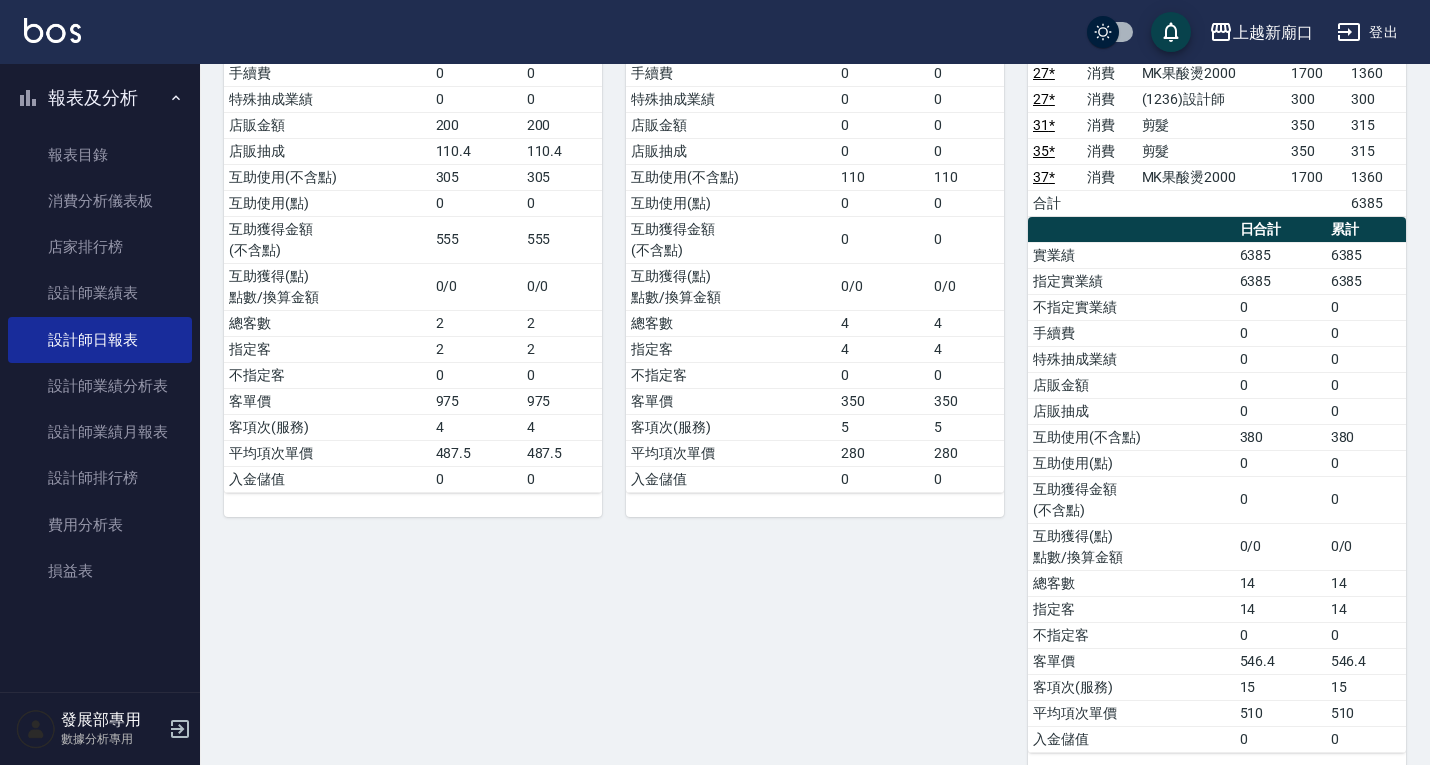 scroll, scrollTop: 100, scrollLeft: 0, axis: vertical 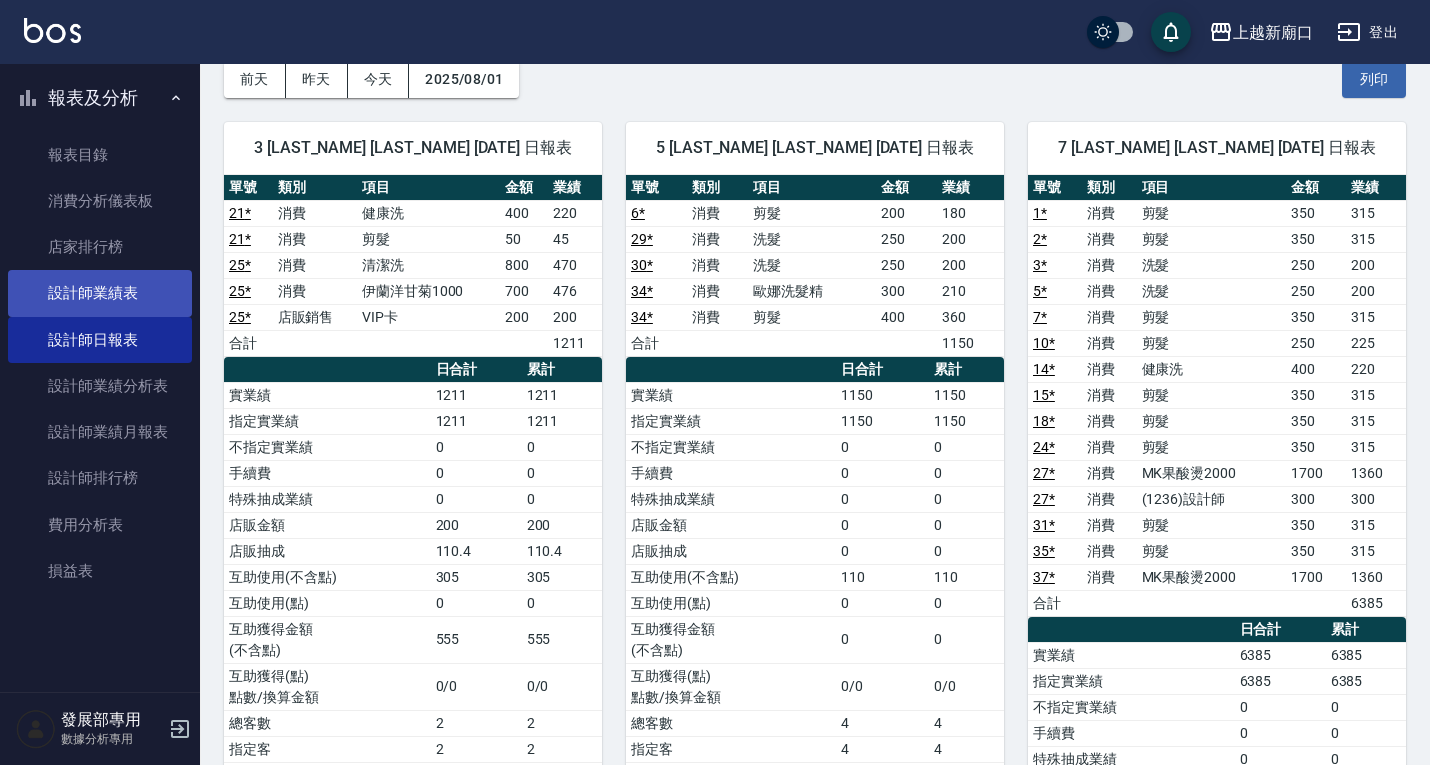 click on "設計師業績表" at bounding box center [100, 293] 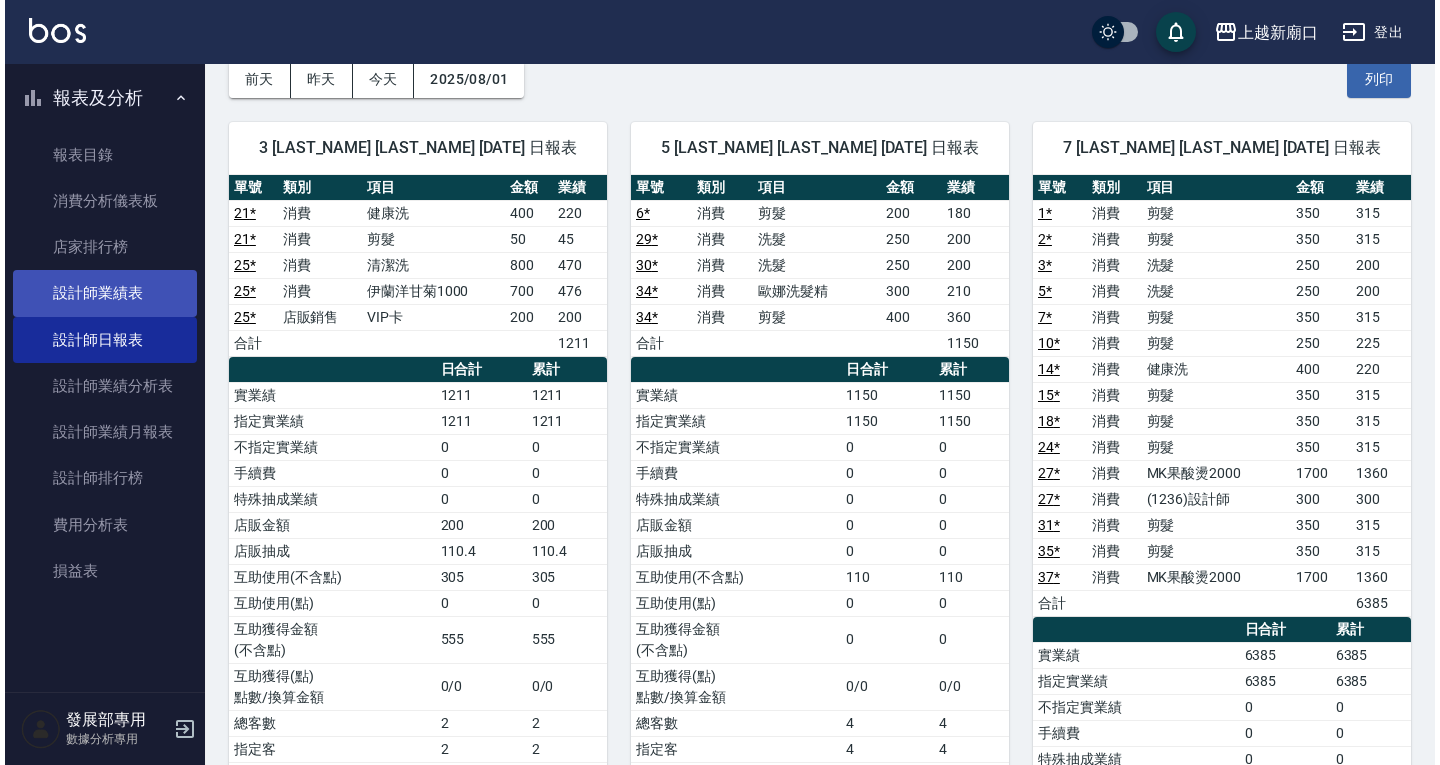 scroll, scrollTop: 0, scrollLeft: 0, axis: both 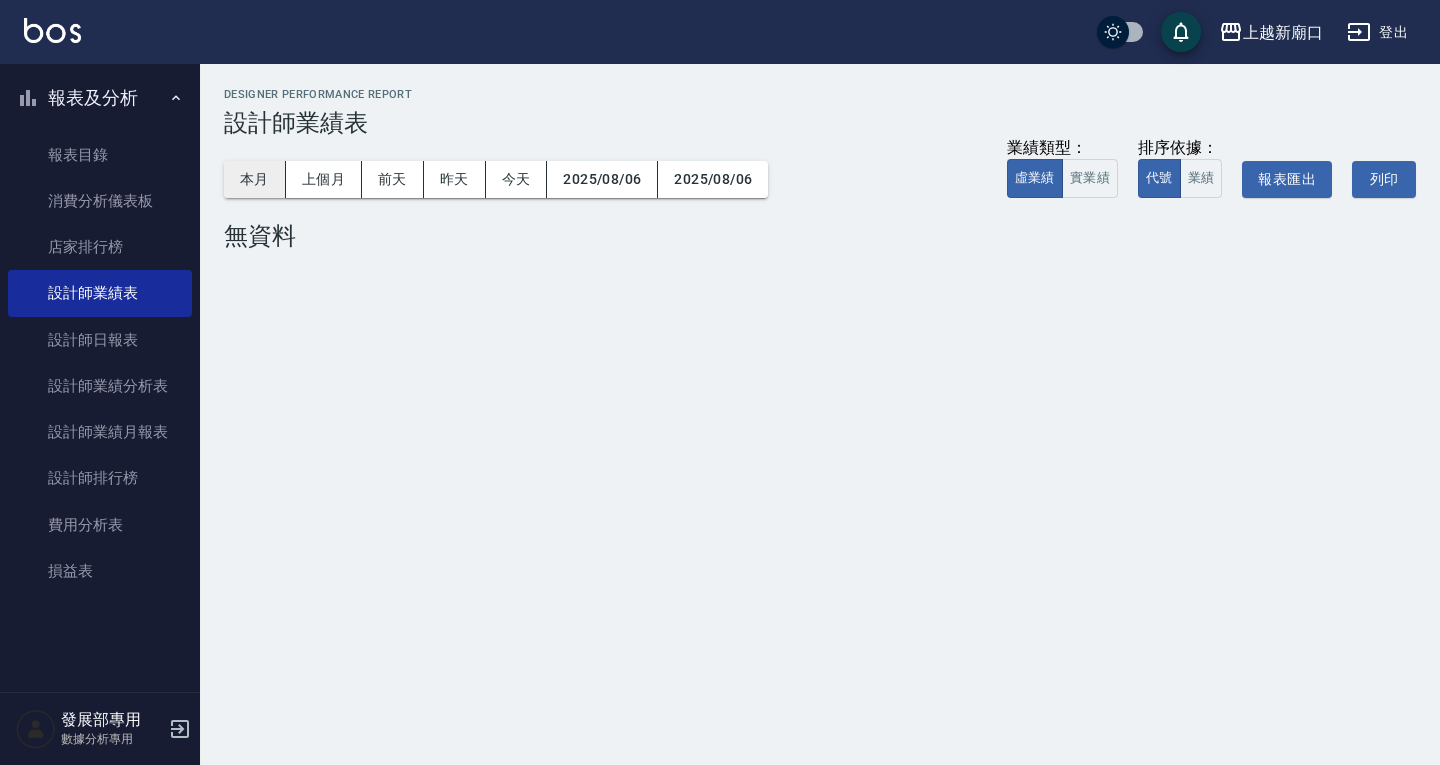 click on "本月" at bounding box center [255, 179] 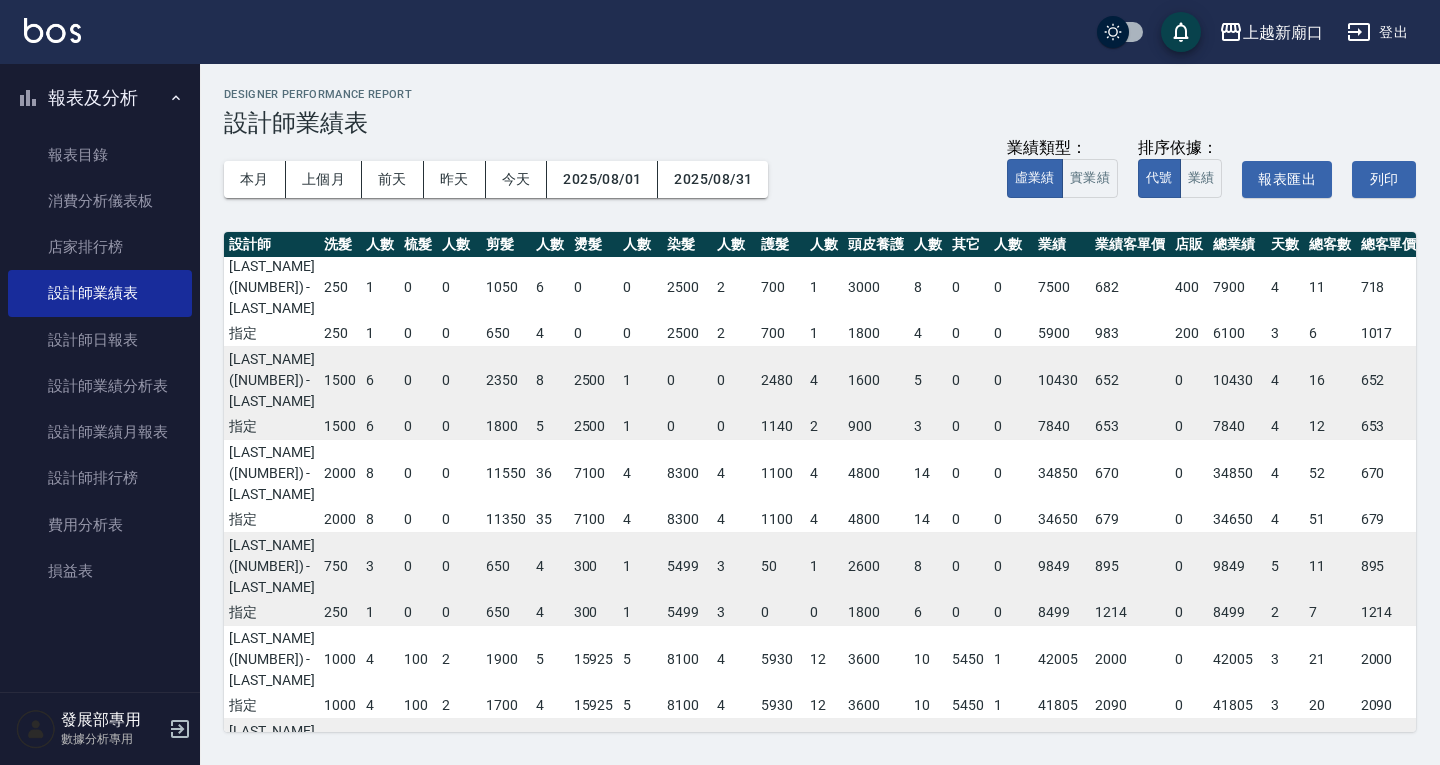 scroll, scrollTop: 0, scrollLeft: 0, axis: both 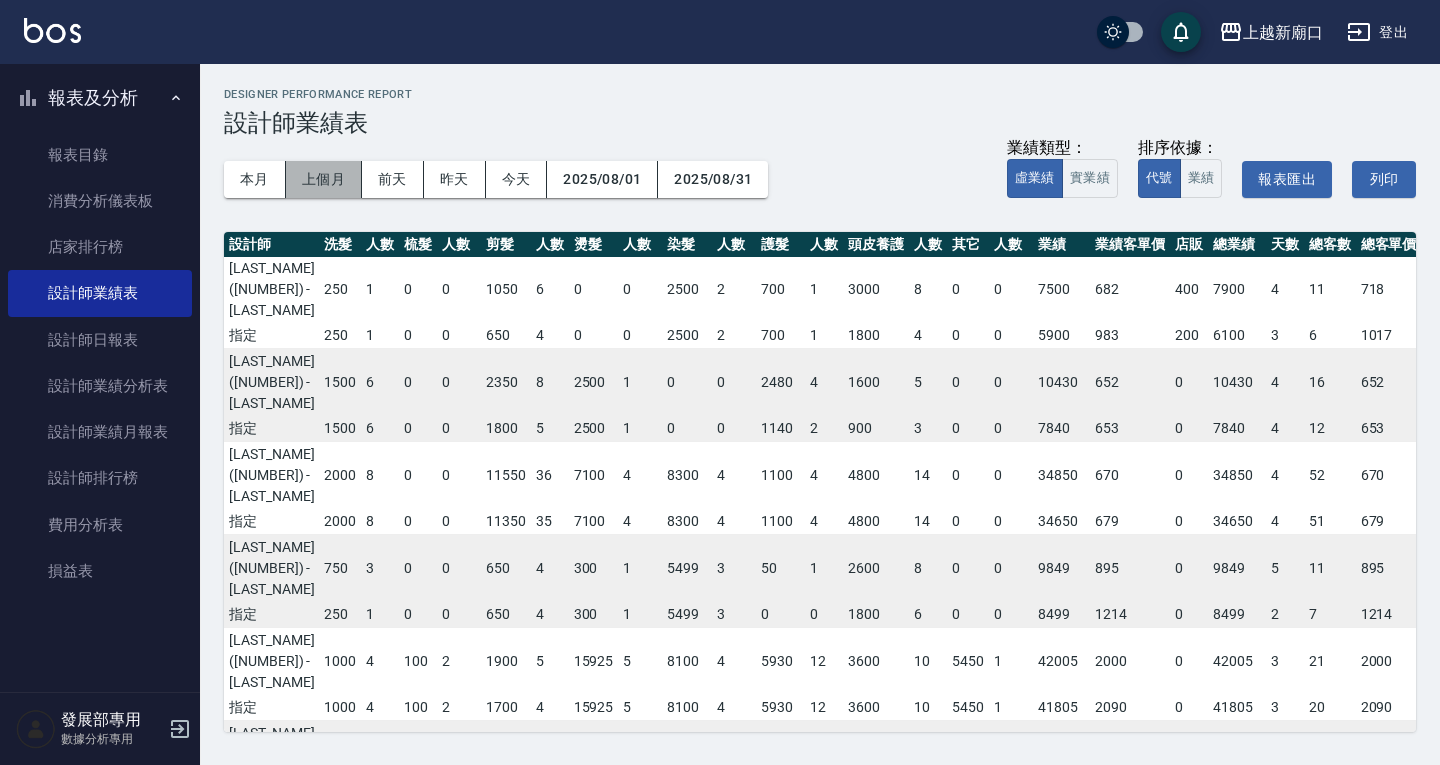click on "上個月" at bounding box center (324, 179) 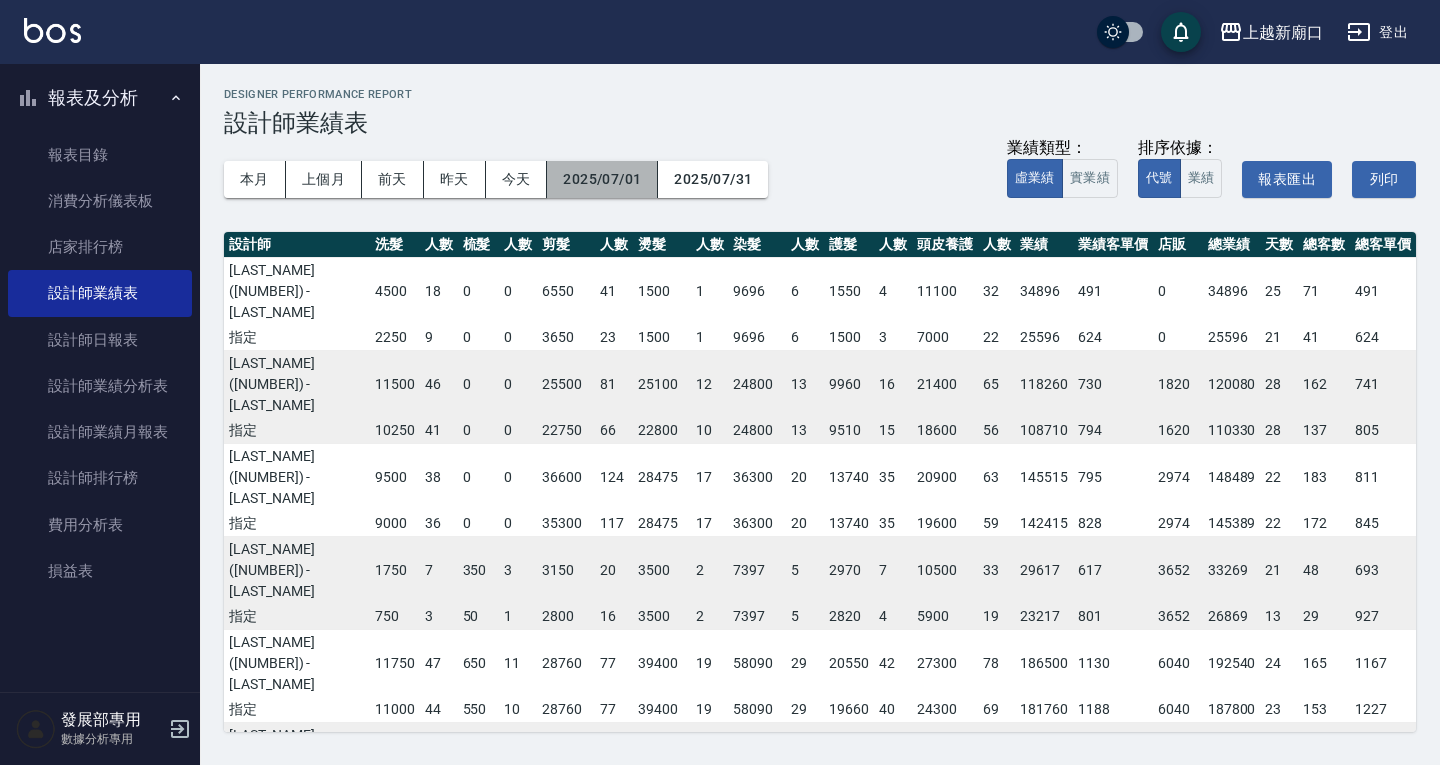 click on "2025/07/01" at bounding box center [602, 179] 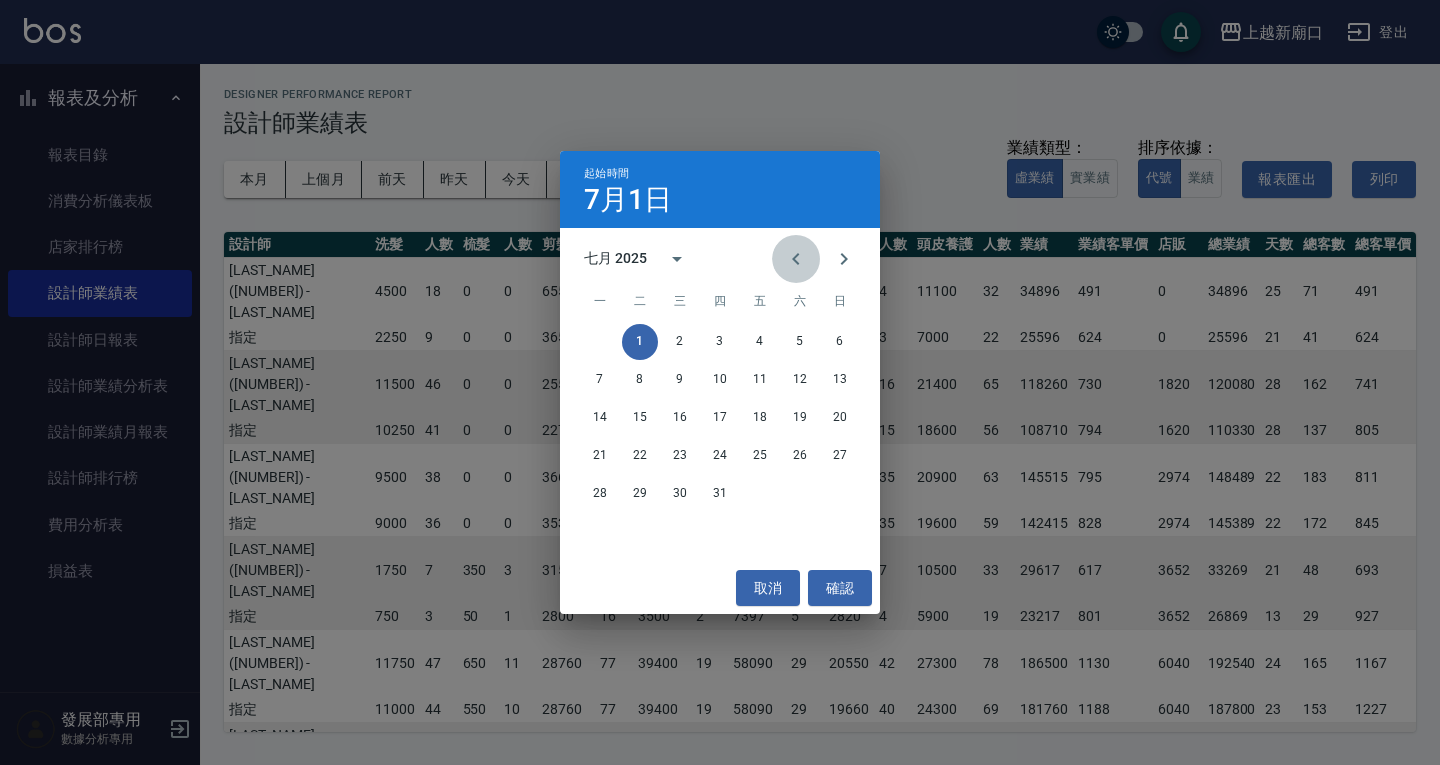 click 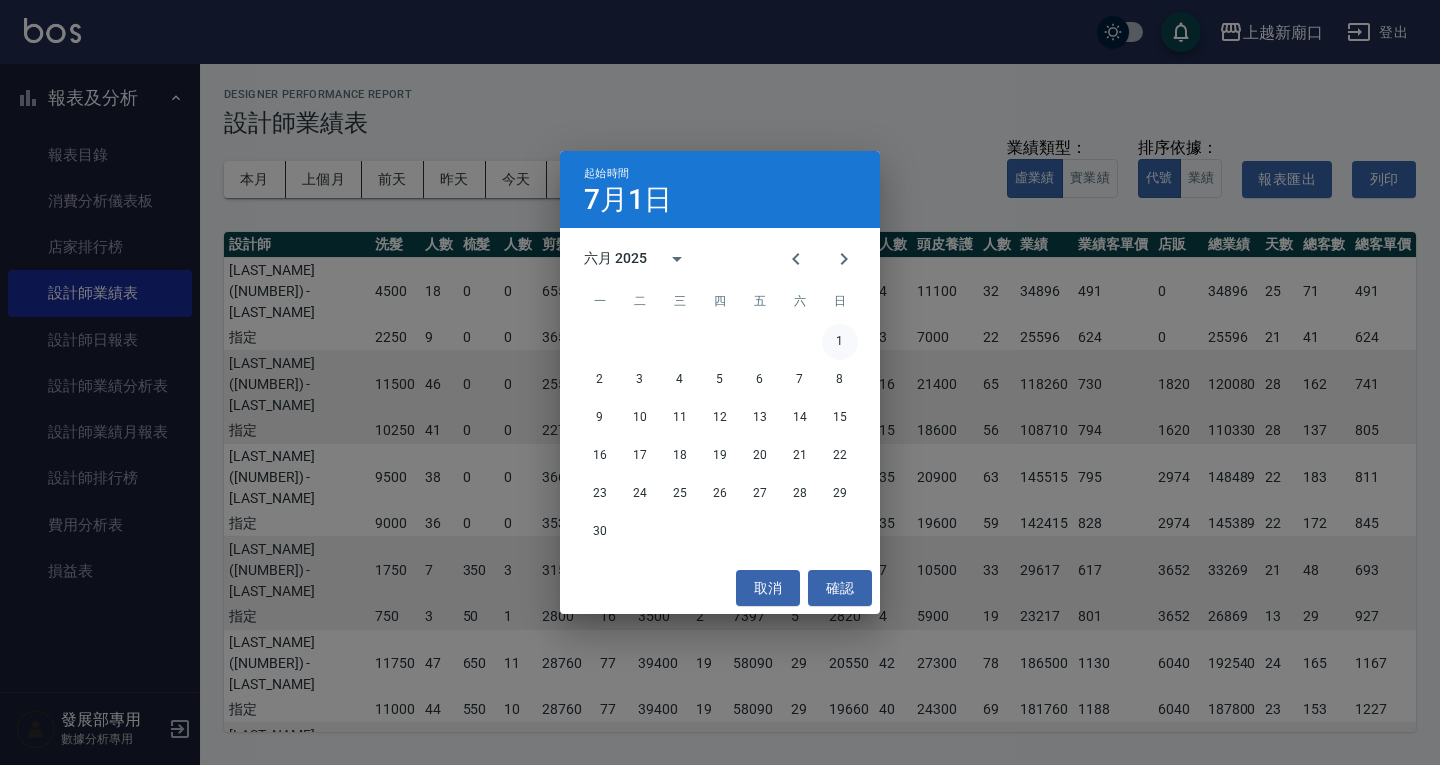 click on "1" at bounding box center (840, 342) 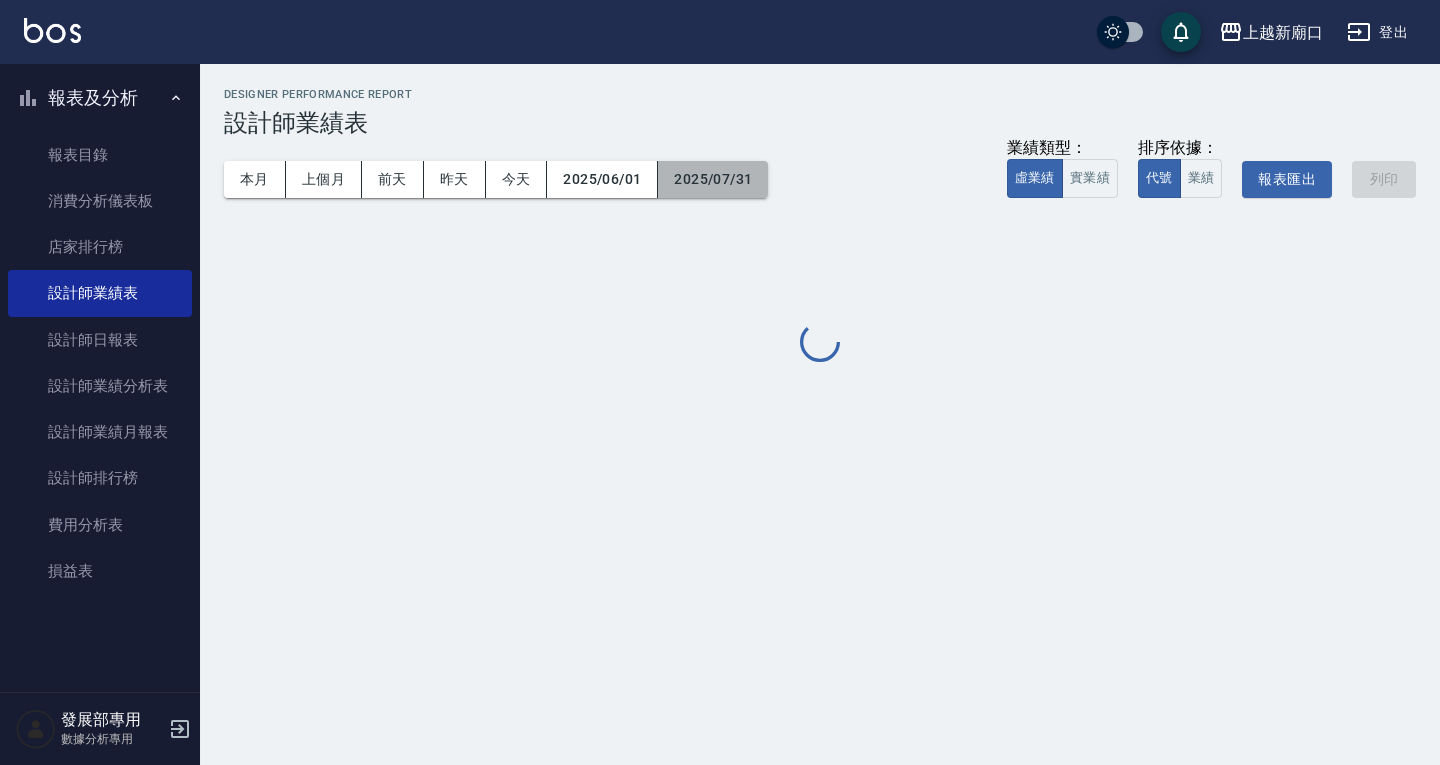 click on "2025/07/31" at bounding box center (713, 179) 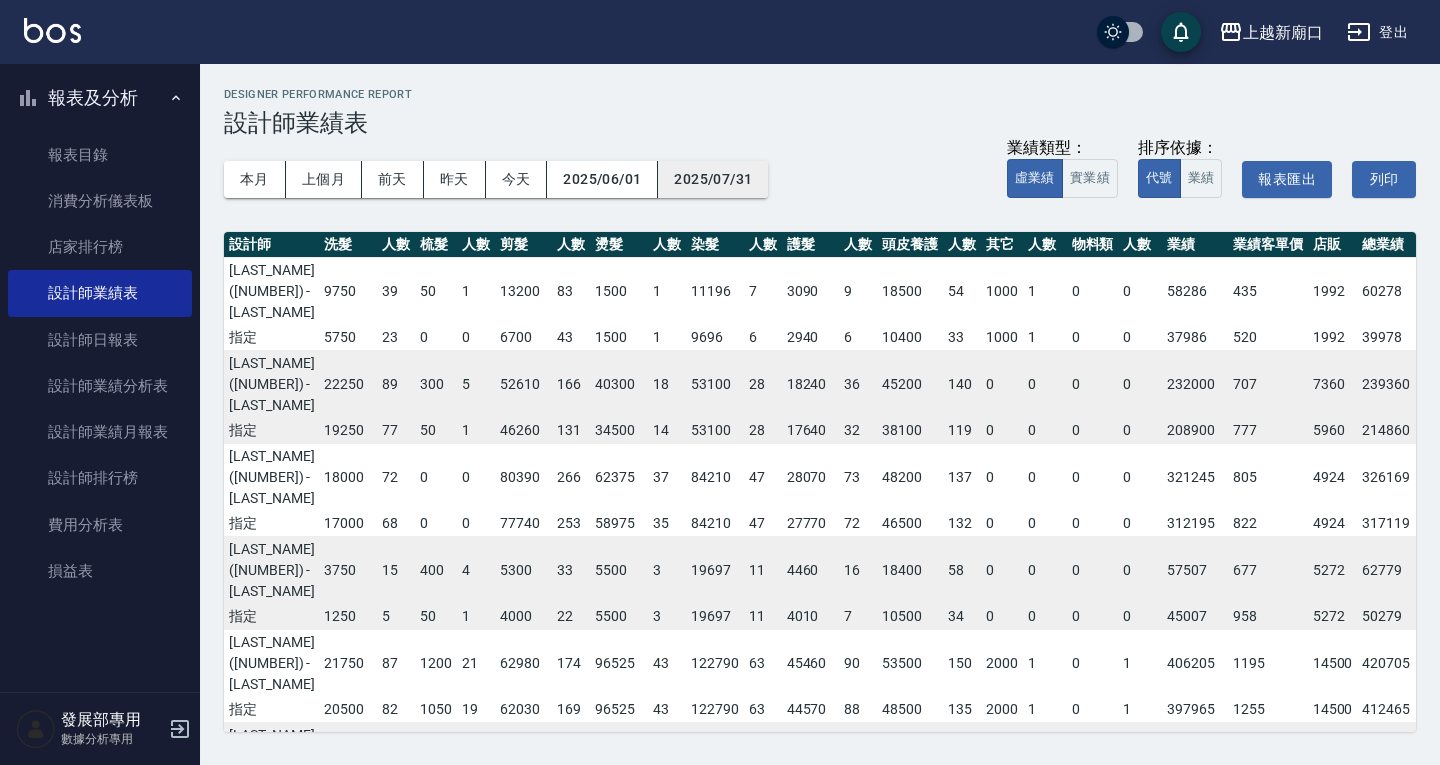 click on "2025/07/31" at bounding box center [713, 179] 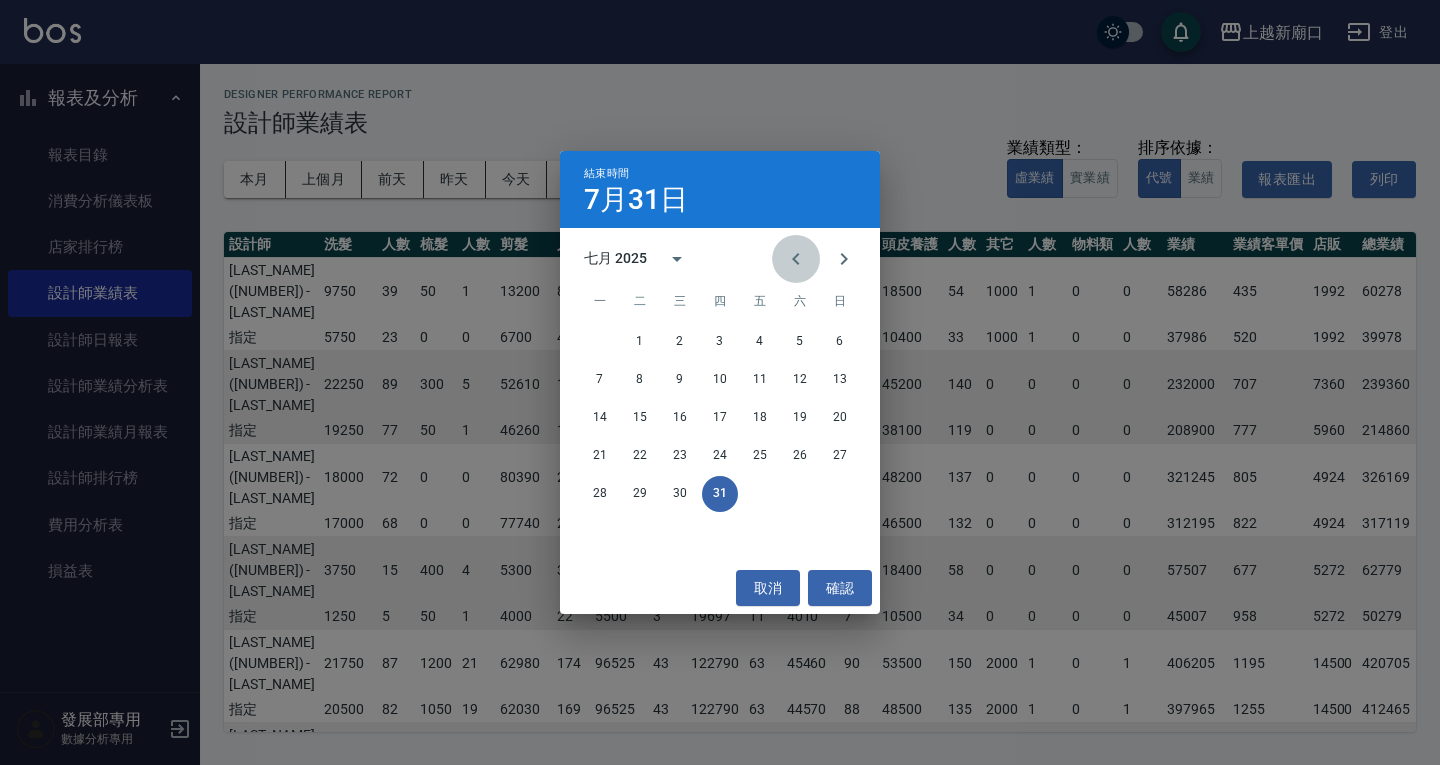 click 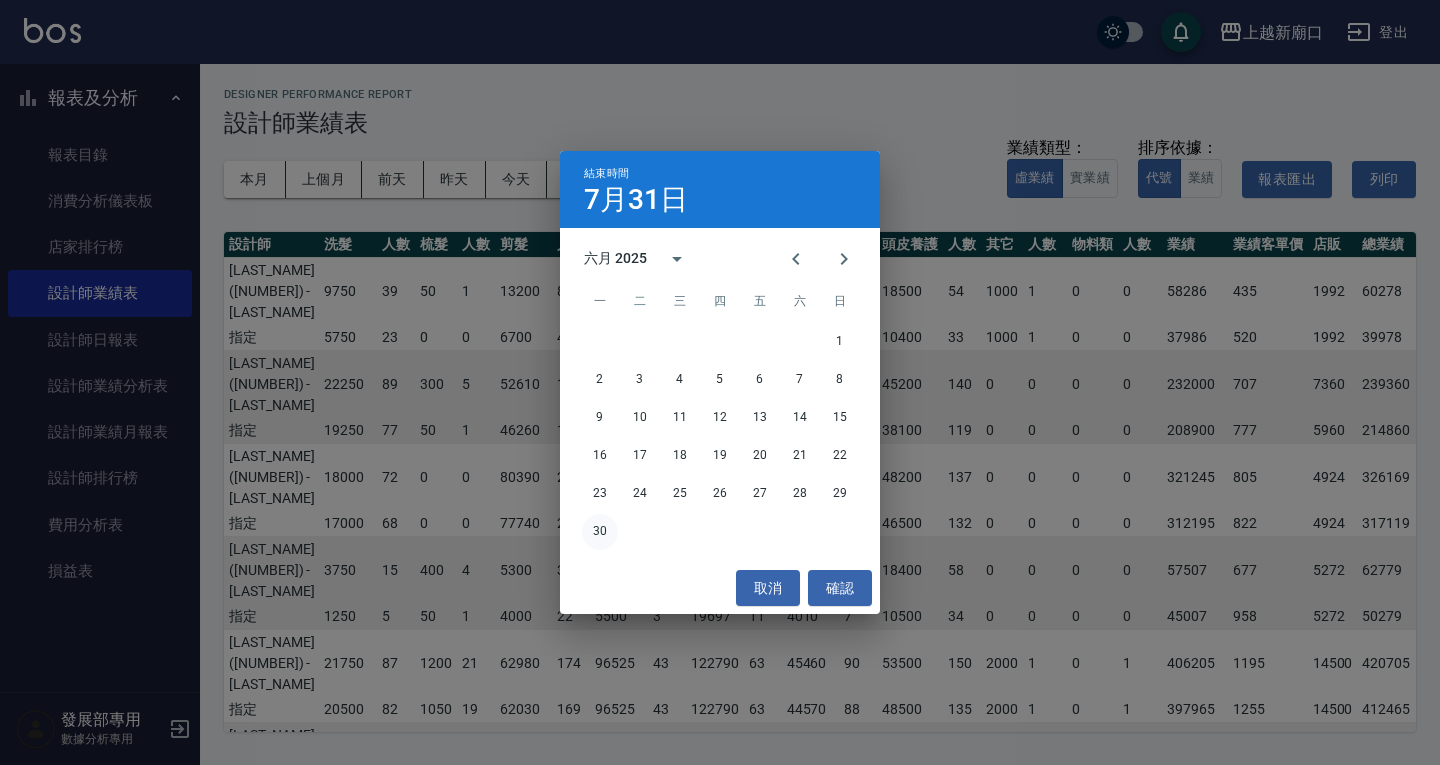 click on "30" at bounding box center (600, 532) 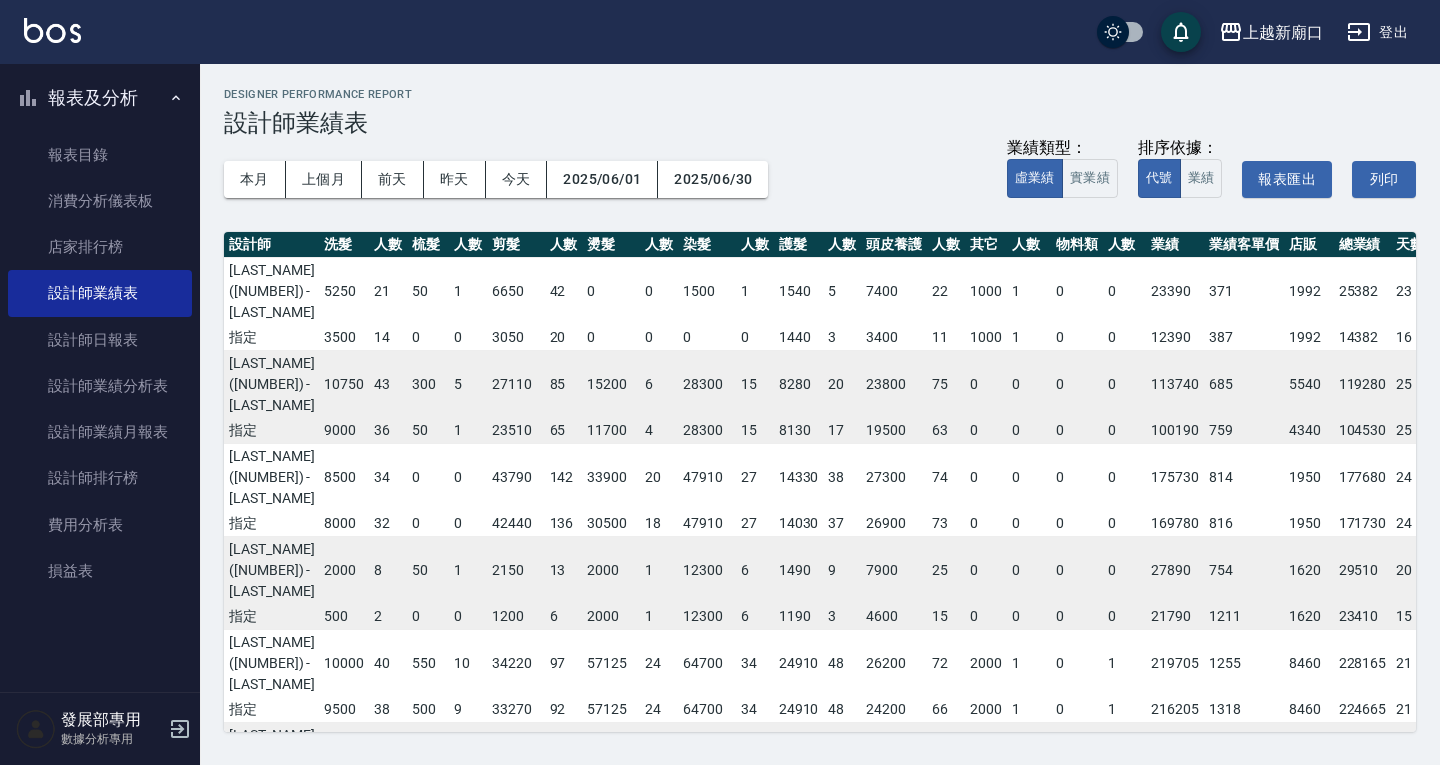 scroll, scrollTop: 0, scrollLeft: 90, axis: horizontal 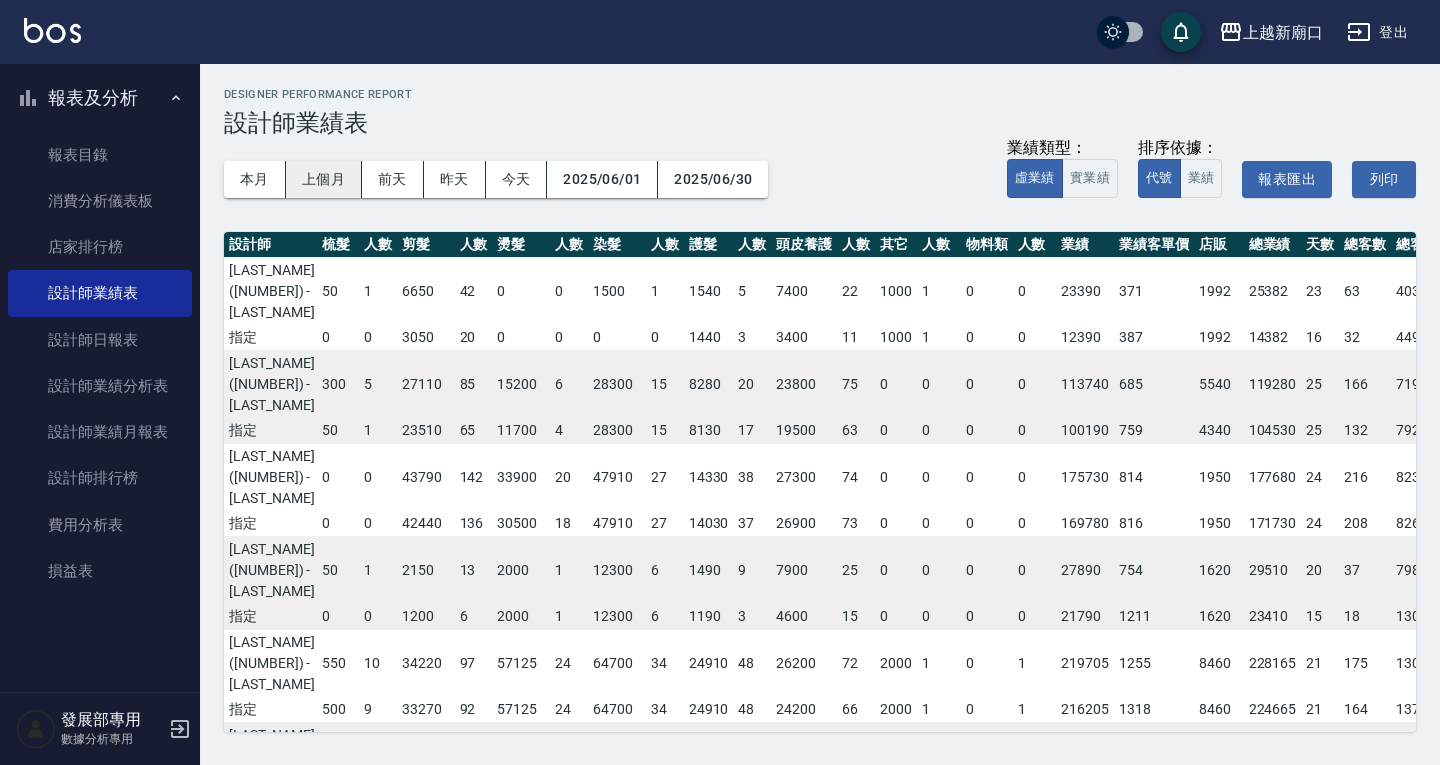 click on "上個月" at bounding box center (324, 179) 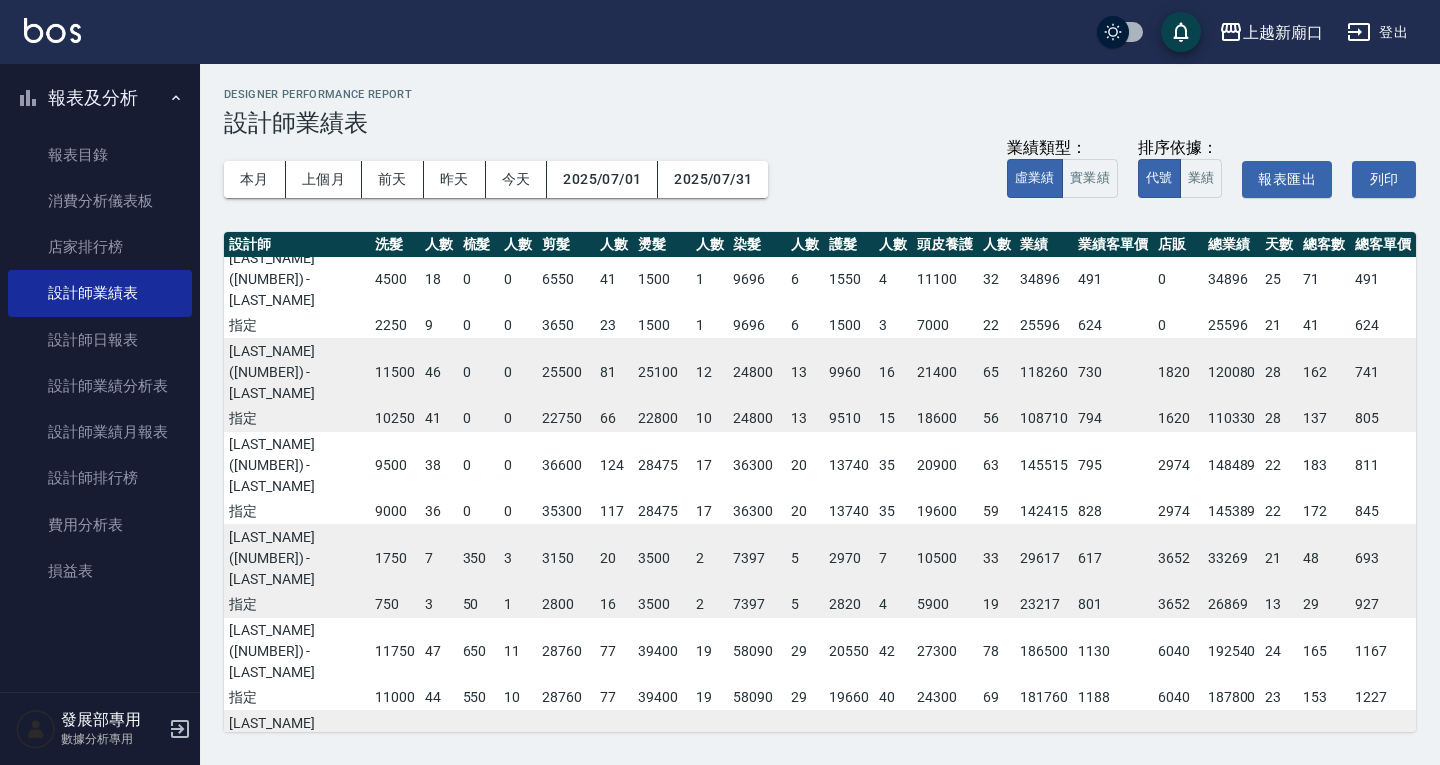 scroll, scrollTop: 0, scrollLeft: 0, axis: both 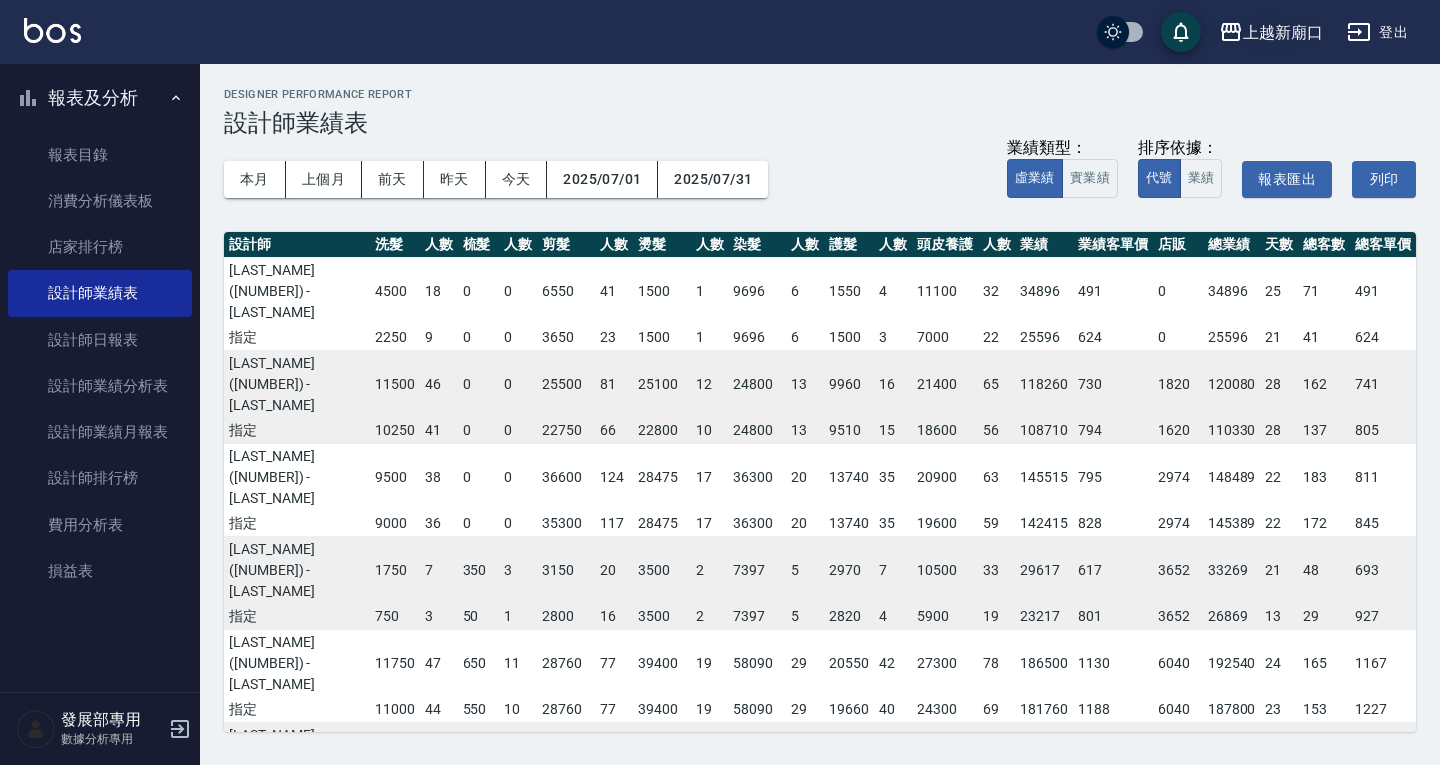 click on "上越新廟口" at bounding box center (1283, 32) 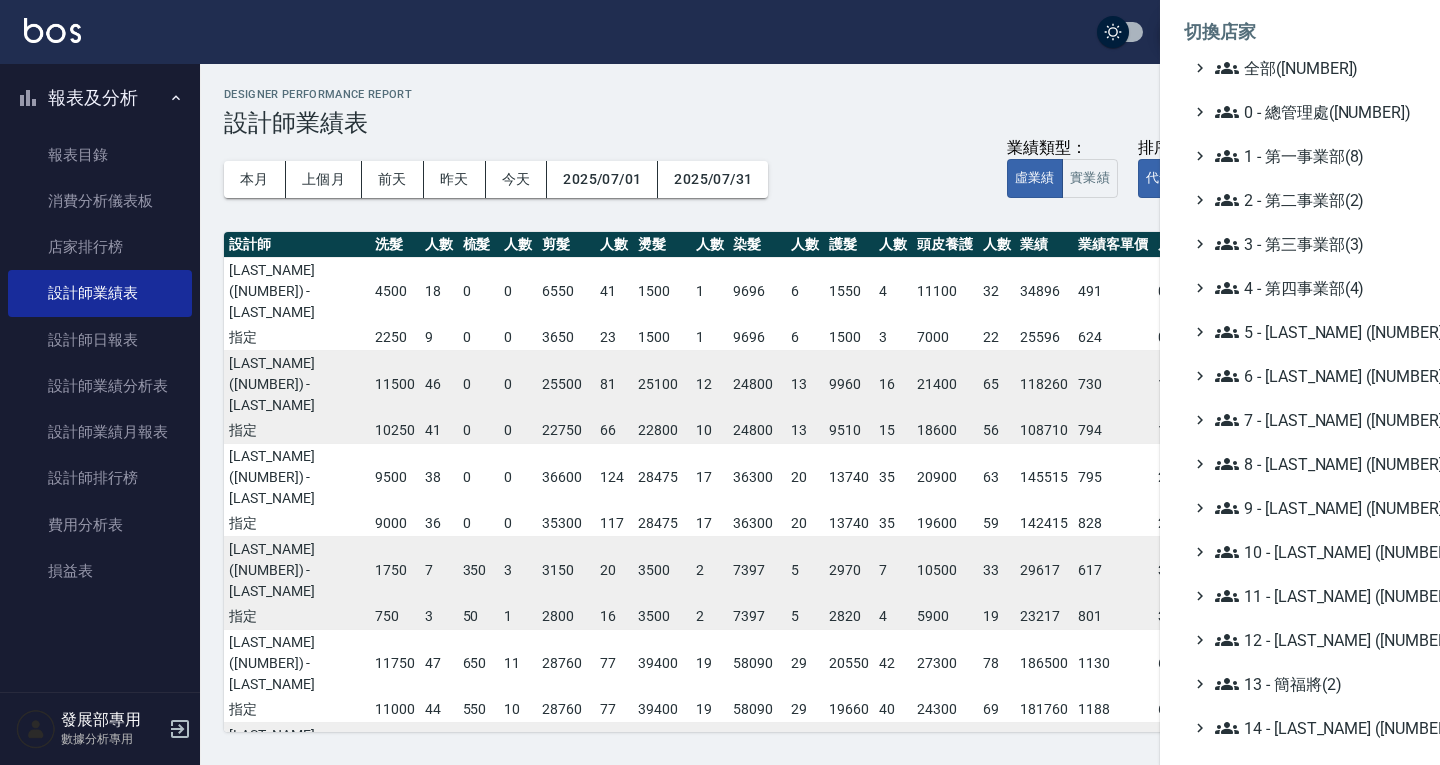 click on "全部([NUMBER]) 0 - 總管理處([NUMBER]) 1 - 第一事業部([NUMBER]) 2 - 第二事業部([NUMBER]) 3 - 第三事業部([NUMBER]) 4 - 第四事業部([NUMBER]) 5 - [LAST_NAME] ([NUMBER]) 6 - [LAST_NAME] ([NUMBER]) 7 - [LAST_NAME] ([NUMBER]) 8 - [LAST_NAME] ([NUMBER]) 9 - [LAST_NAME] ([NUMBER]) 10 - [LAST_NAME] ([NUMBER]) 11 - [LAST_NAME] ([NUMBER]) 12 - [LAST_NAME] ([NUMBER]) 13 - [LAST_NAME] ([NUMBER]) 14 - [LAST_NAME] ([NUMBER]) 16 - [LAST_NAME] ([NUMBER]) 17 - [LAST_NAME] ([NUMBER]) 18 - [LAST_NAME] ([NUMBER]) 19 - [LAST_NAME] ([NUMBER]) 20 - [LAST_NAME] ([NUMBER]) 21 - [LAST_NAME] ([NUMBER])  - BeautyOS([NUMBER])" at bounding box center (1300, 552) 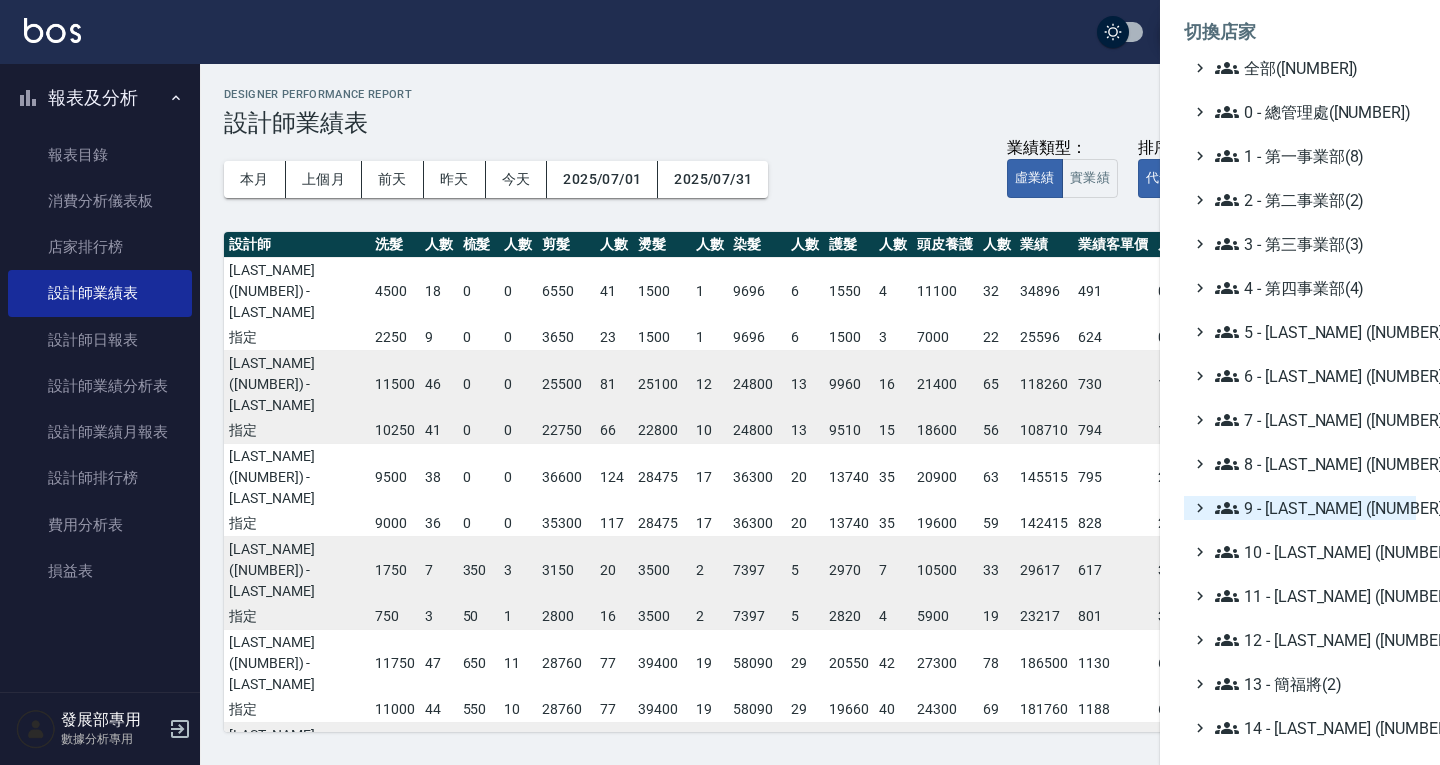click on "9 - [LAST_NAME] ([NUMBER])" at bounding box center (1311, 508) 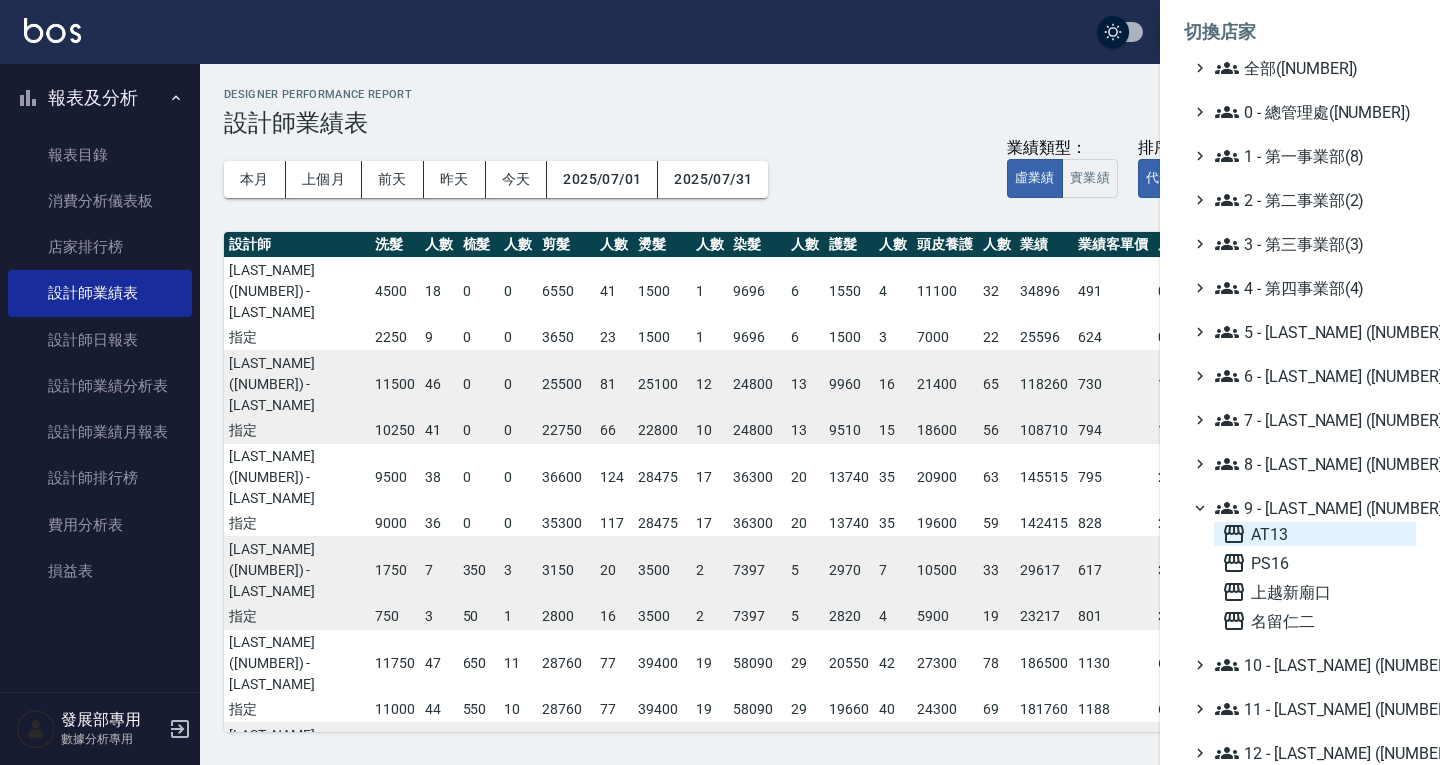 click on "AT13" at bounding box center [1315, 534] 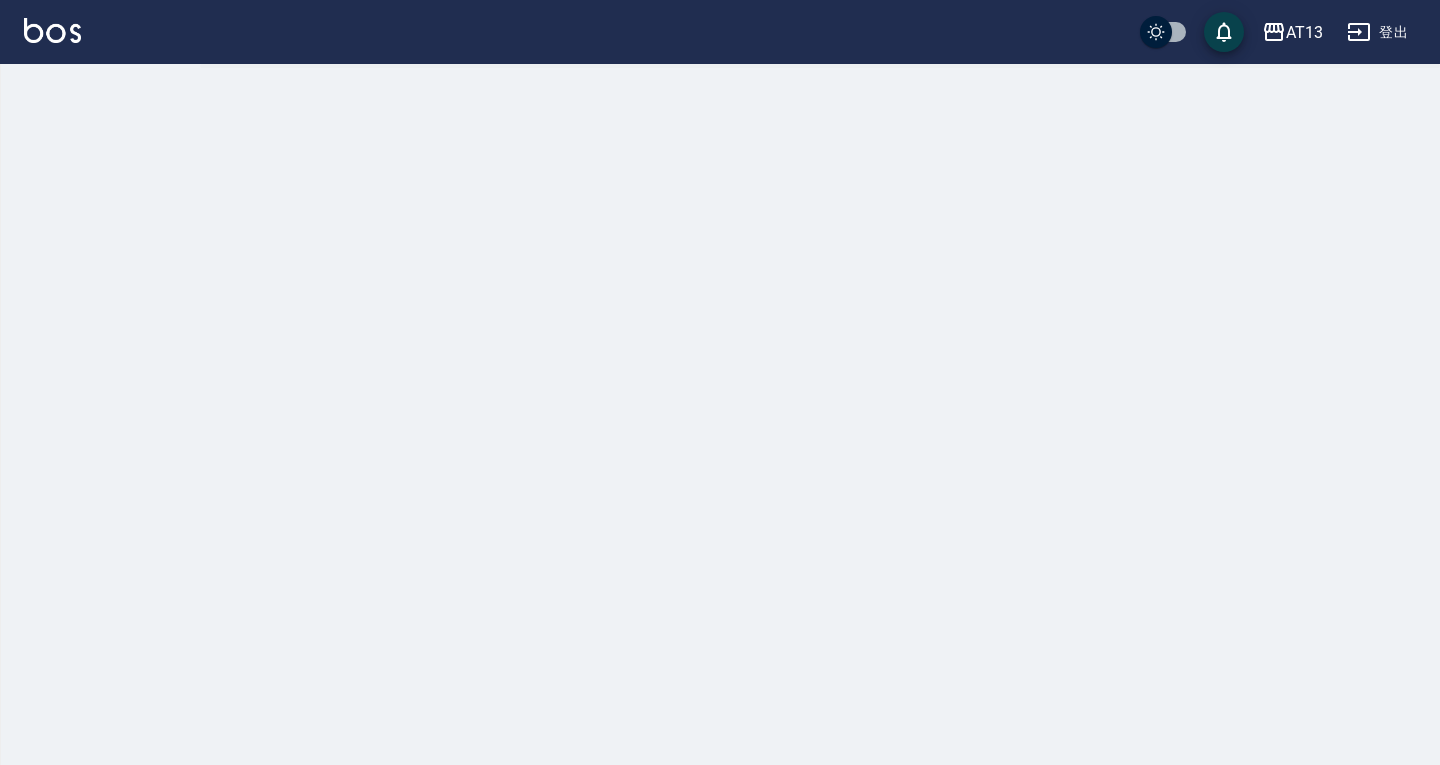 scroll, scrollTop: 0, scrollLeft: 0, axis: both 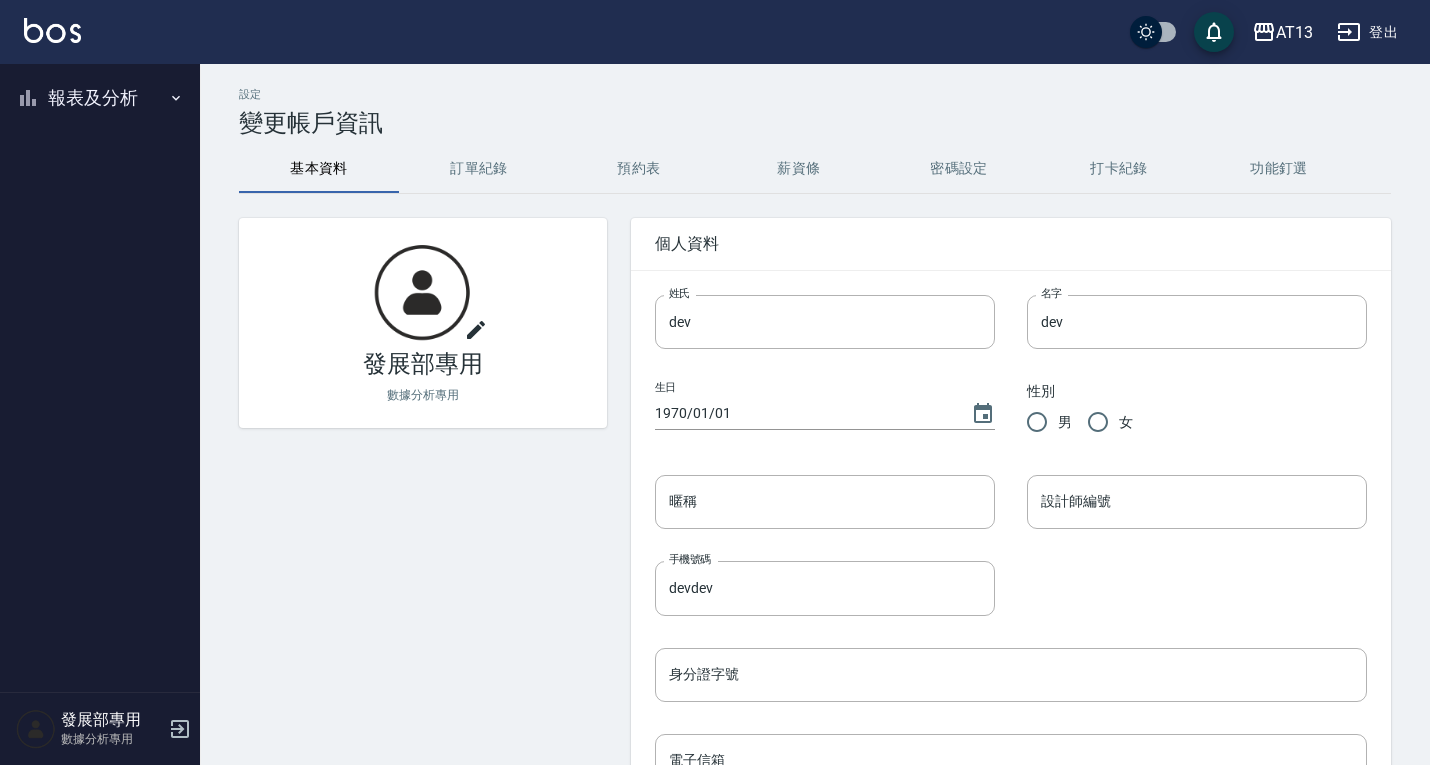 click on "報表及分析" at bounding box center [100, 98] 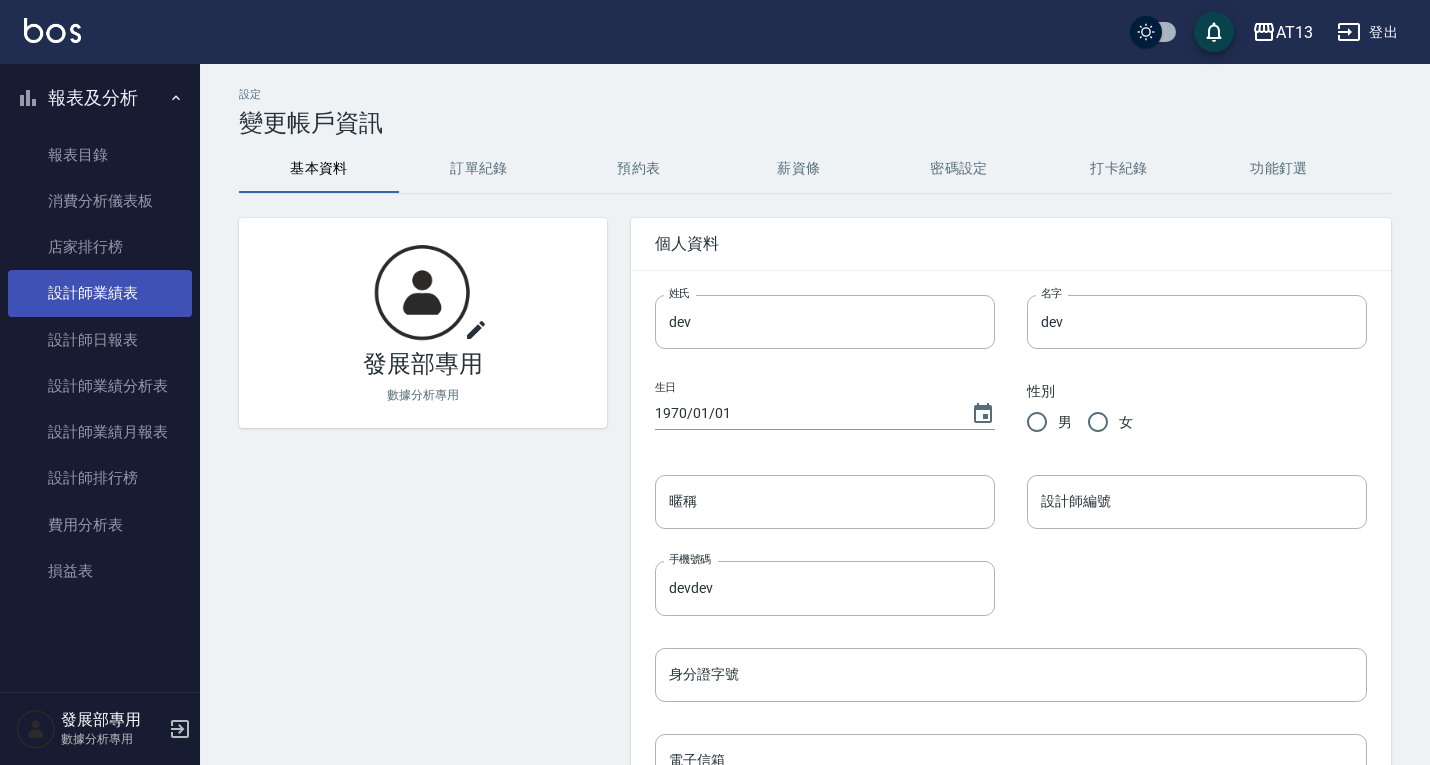 click on "設計師業績表" at bounding box center [100, 293] 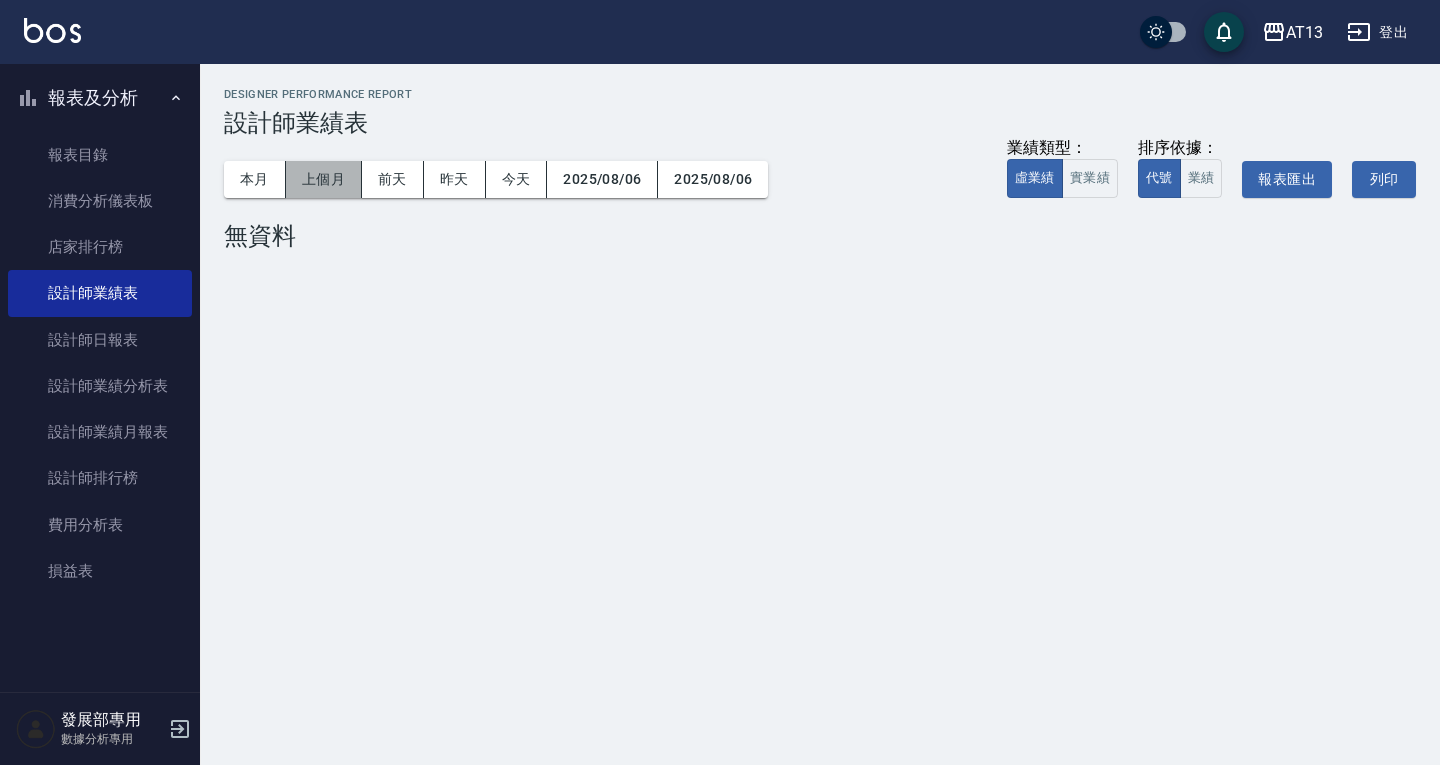 click on "上個月" at bounding box center (324, 179) 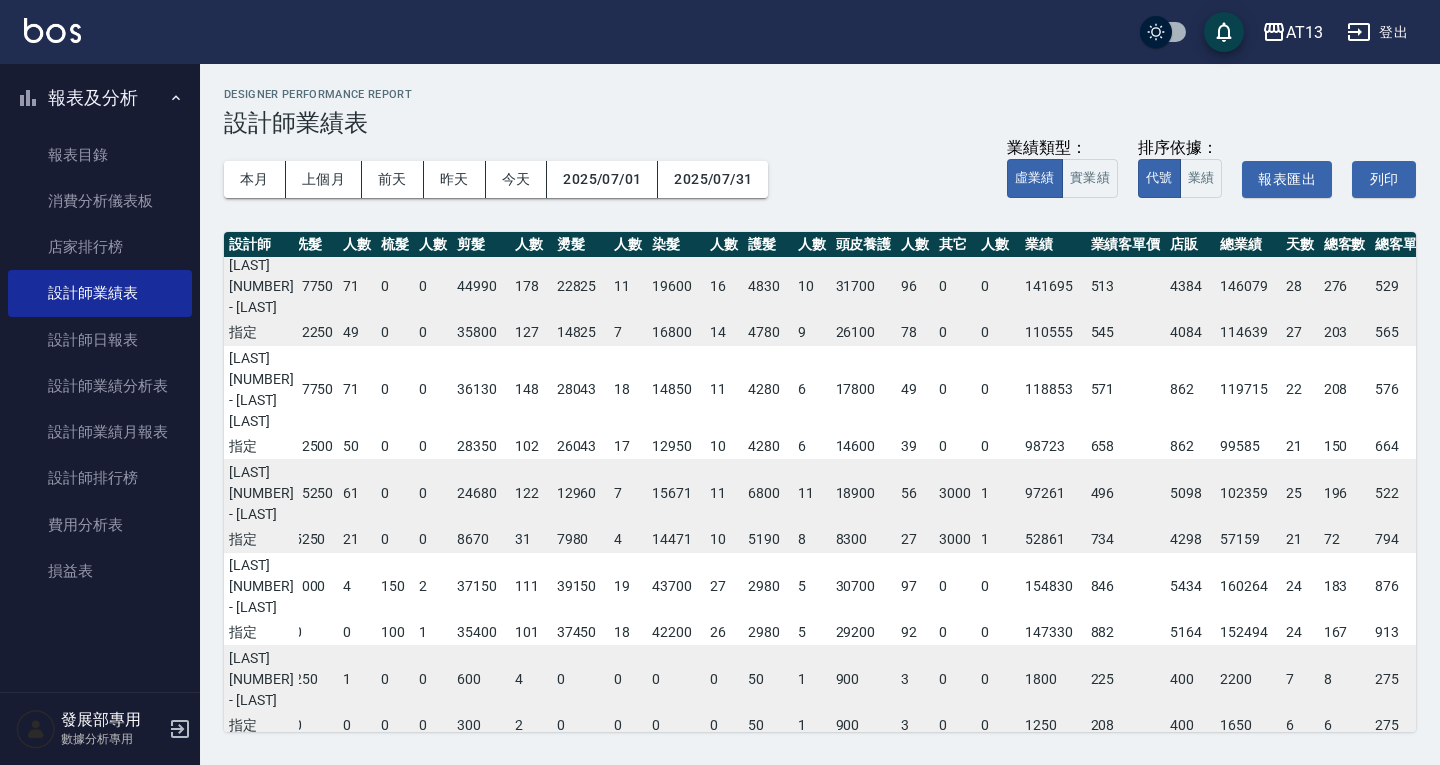 scroll, scrollTop: 492, scrollLeft: 10, axis: both 